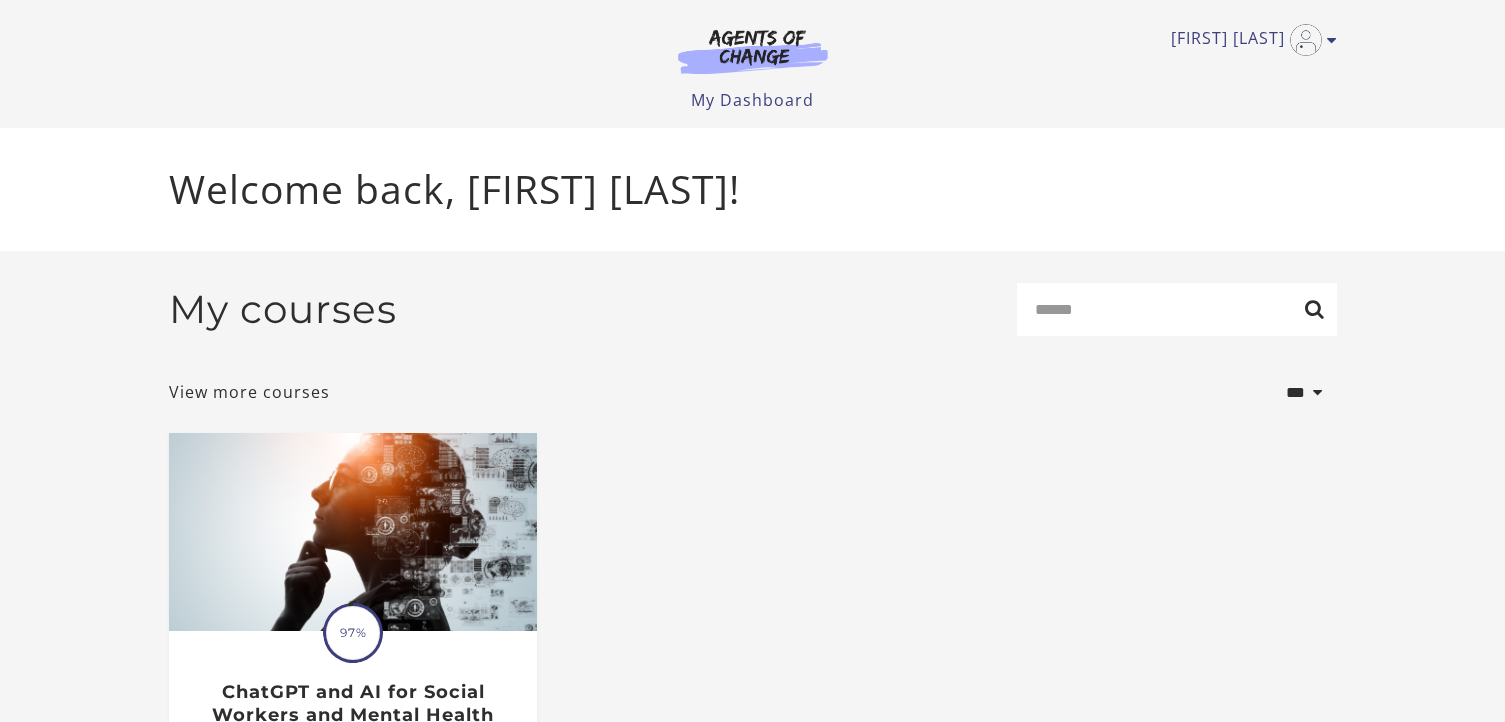 scroll, scrollTop: 0, scrollLeft: 0, axis: both 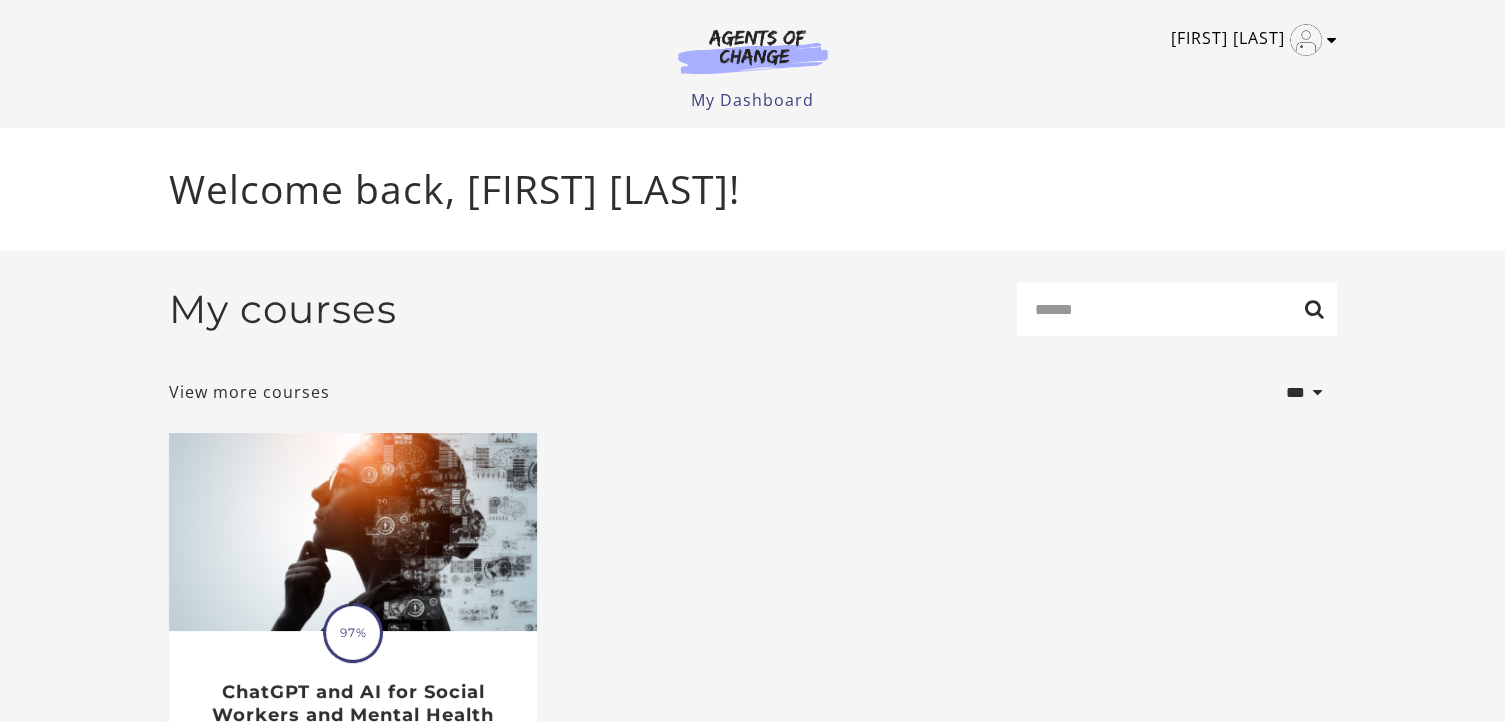 click at bounding box center [1306, 40] 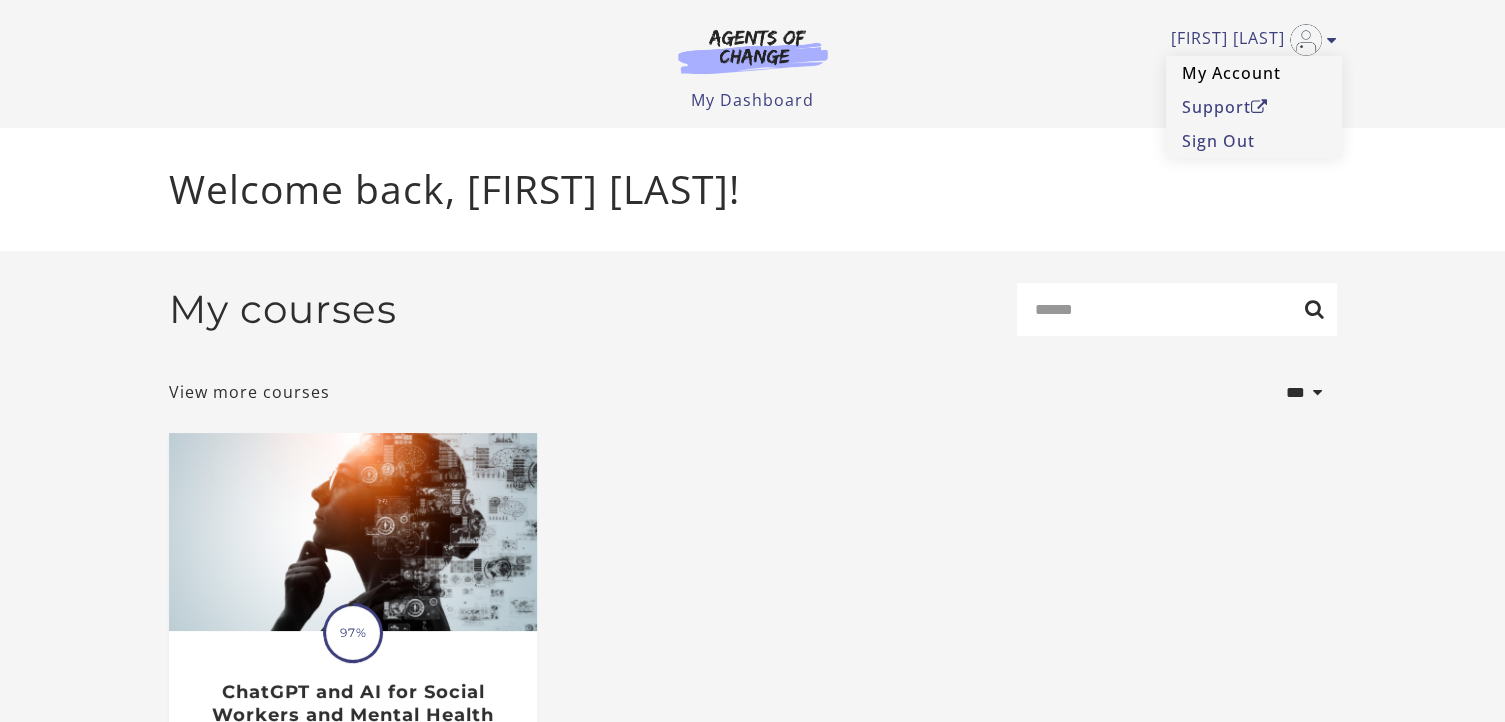 click on "My Account" at bounding box center [1254, 73] 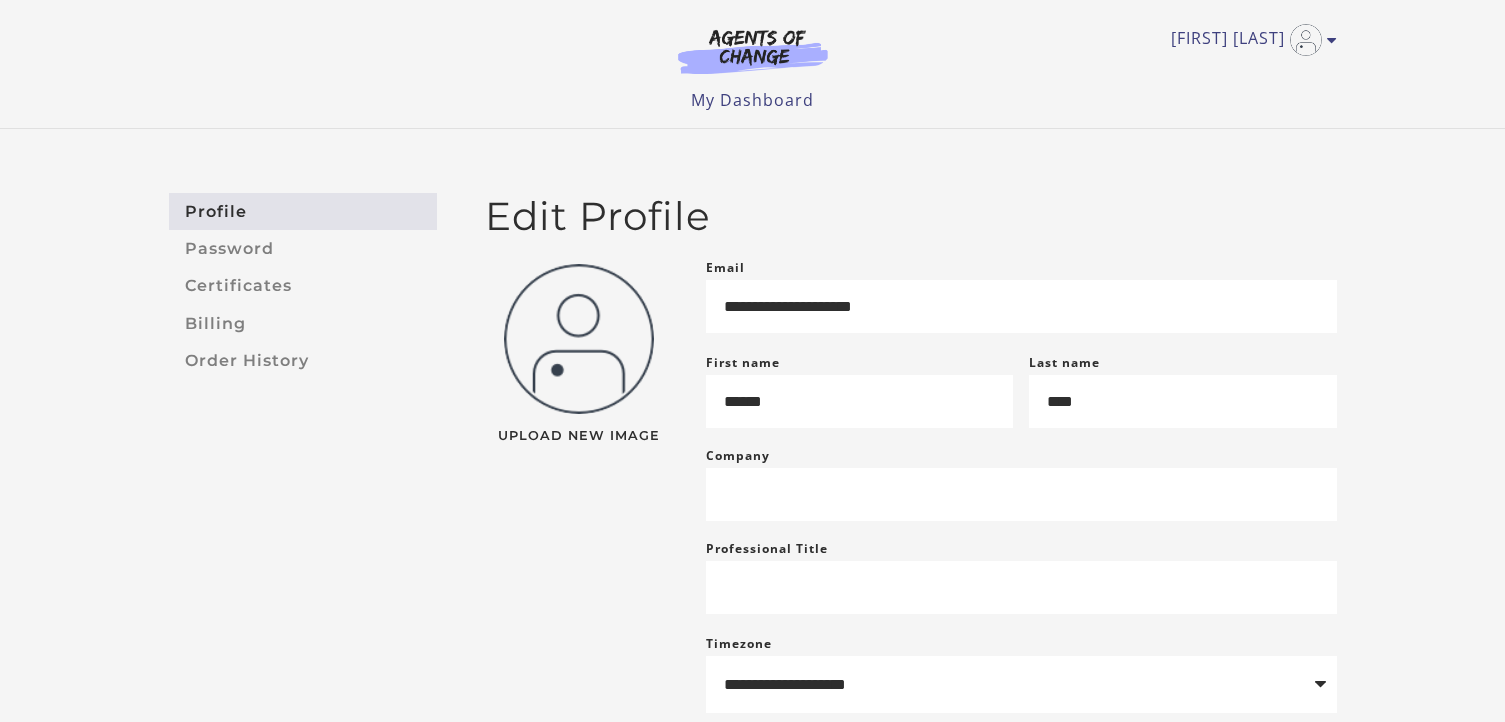 scroll, scrollTop: 0, scrollLeft: 0, axis: both 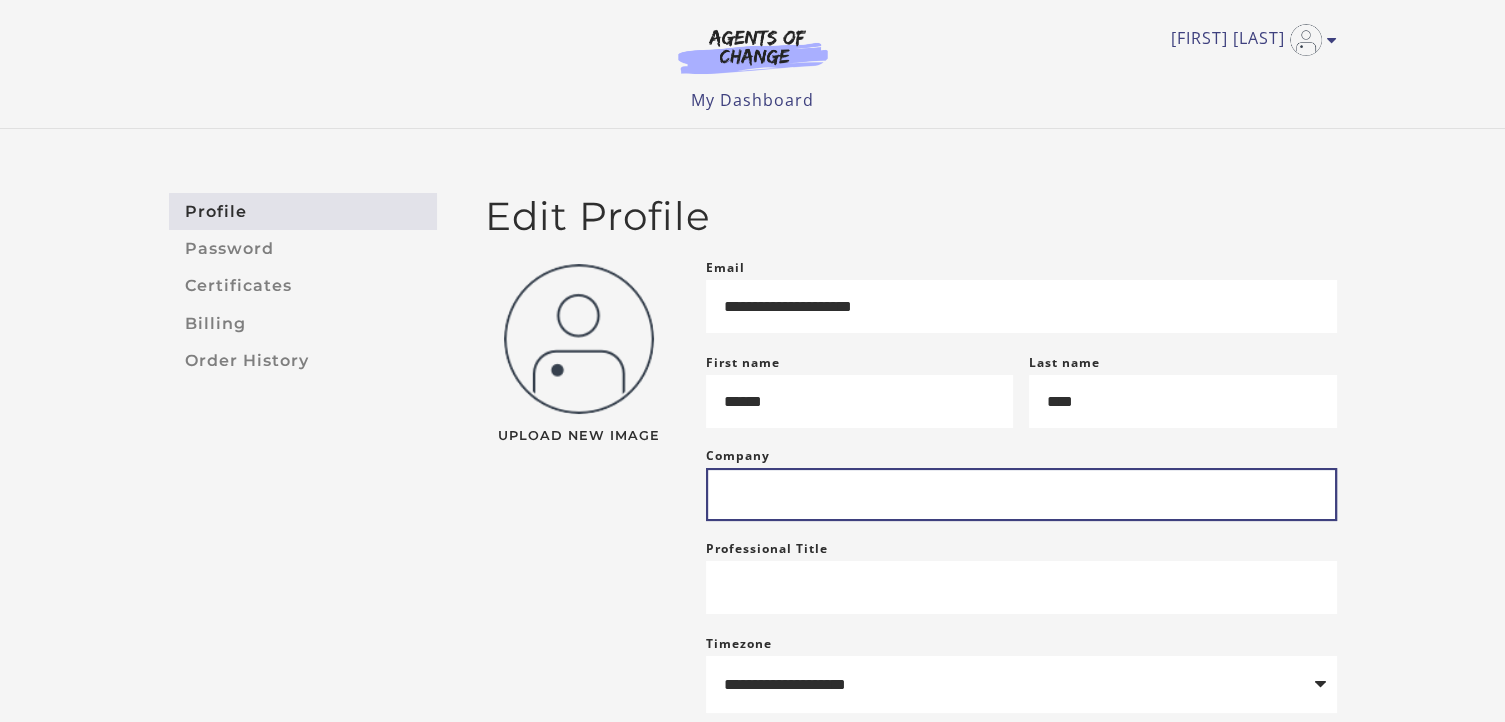 click on "Company" at bounding box center [1021, 494] 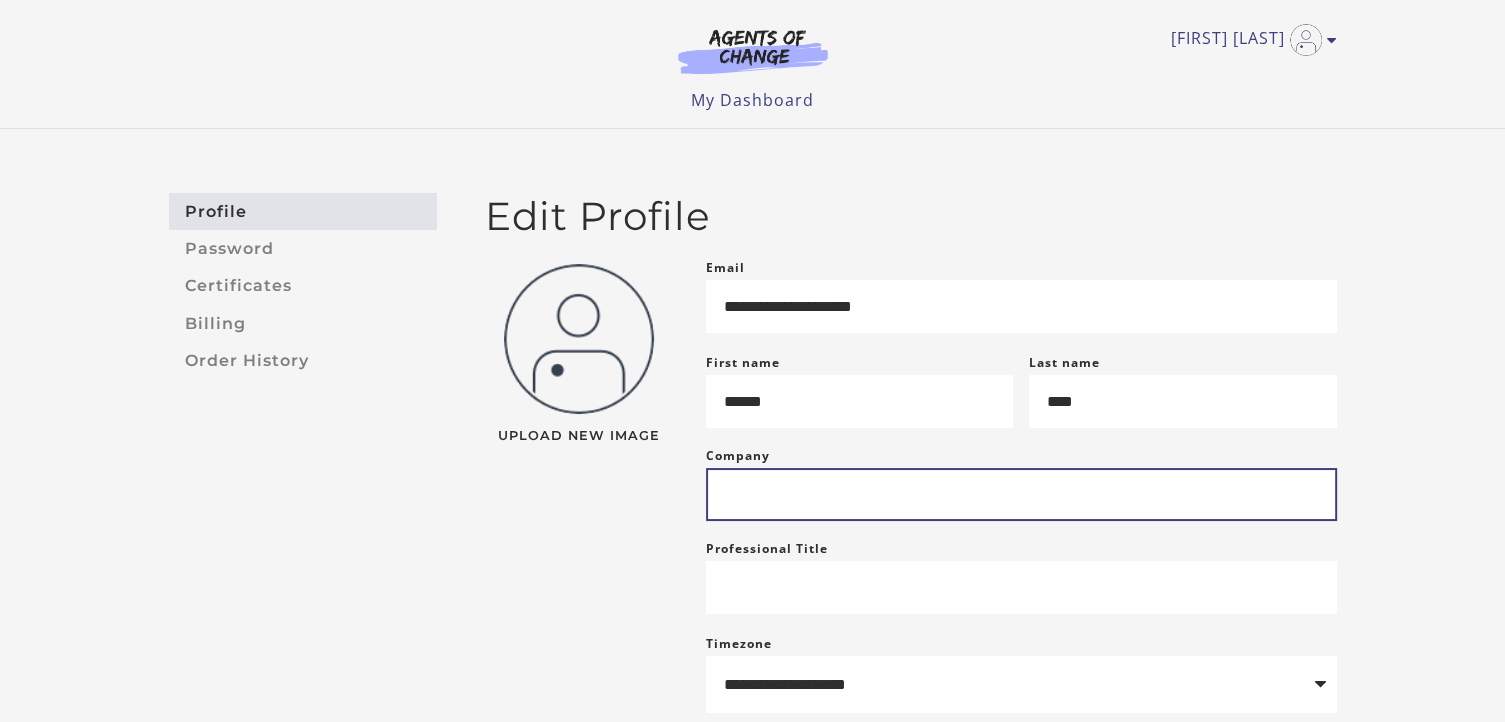 type on "**********" 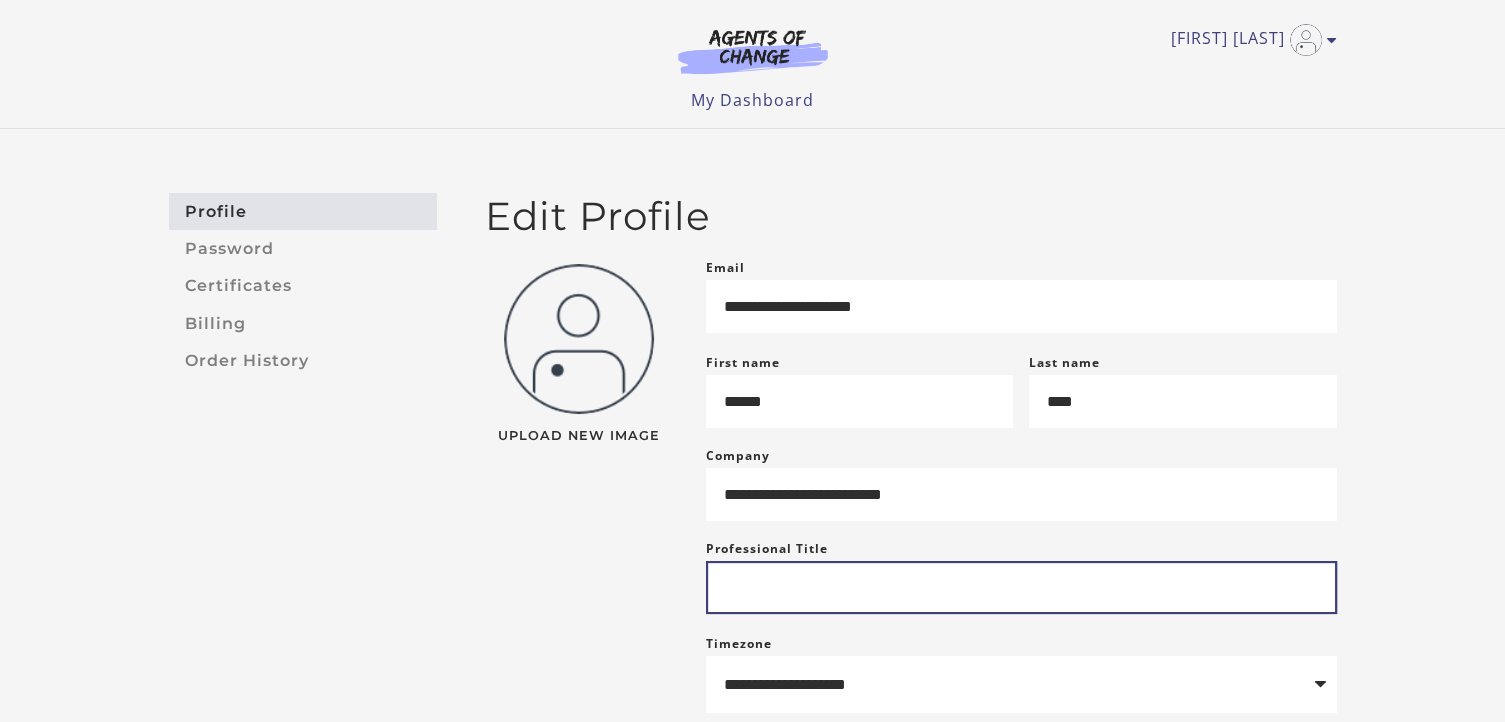 click on "Professional Title" at bounding box center (1021, 587) 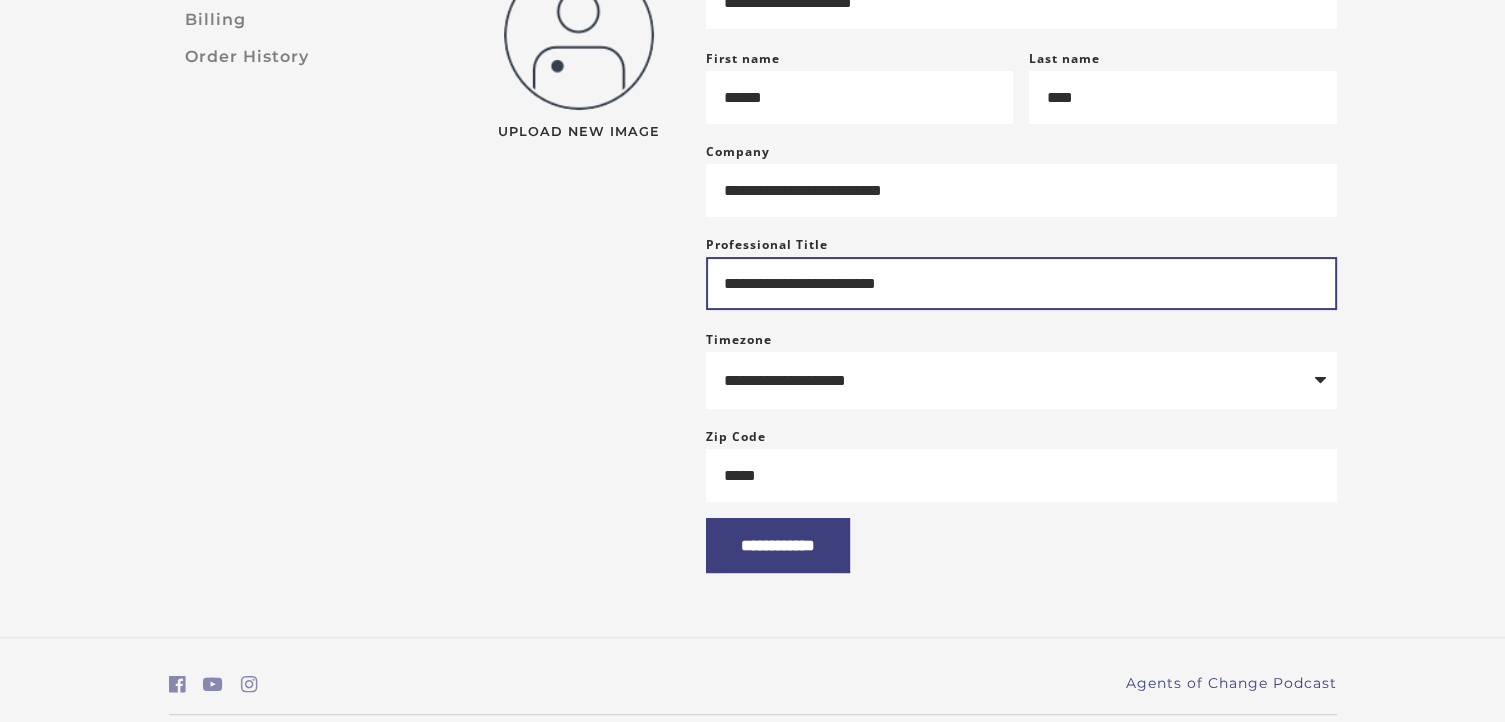 scroll, scrollTop: 382, scrollLeft: 0, axis: vertical 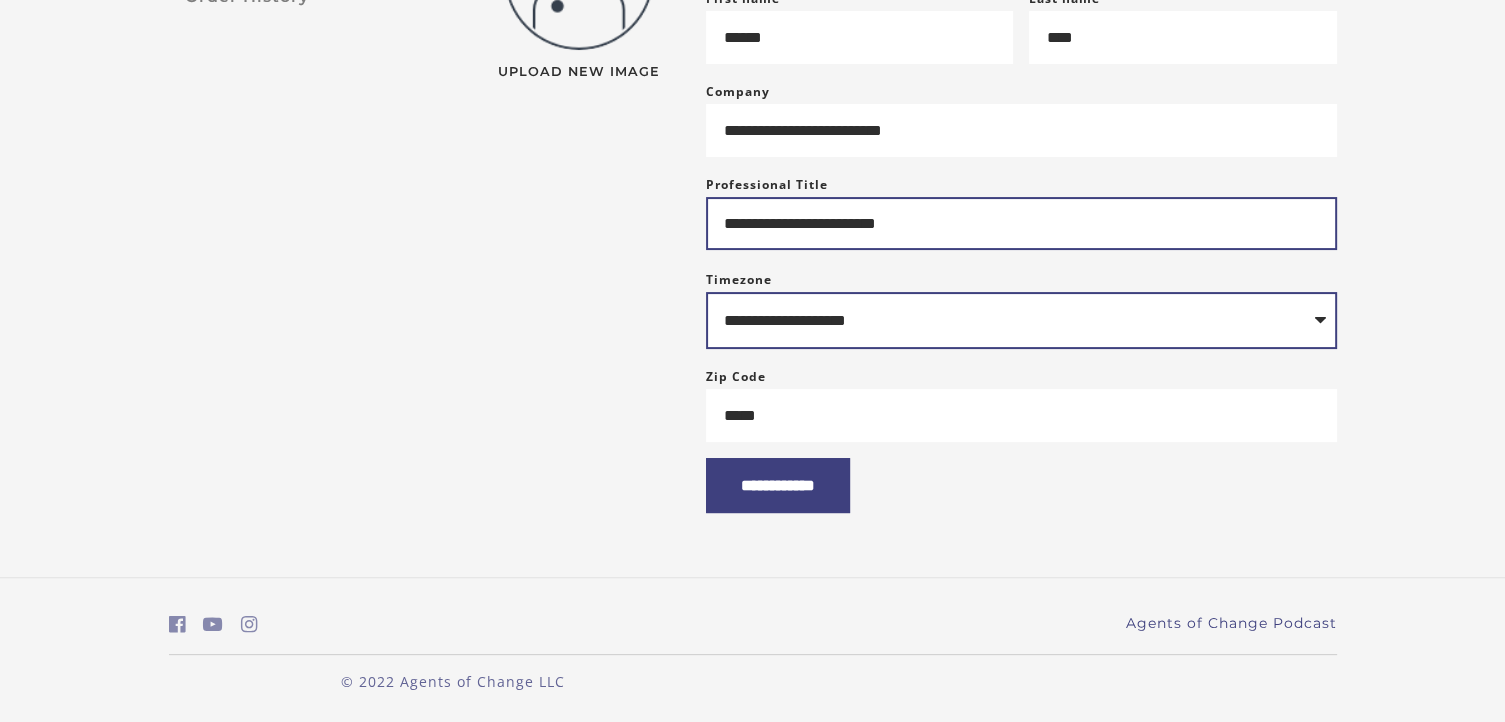 type on "**********" 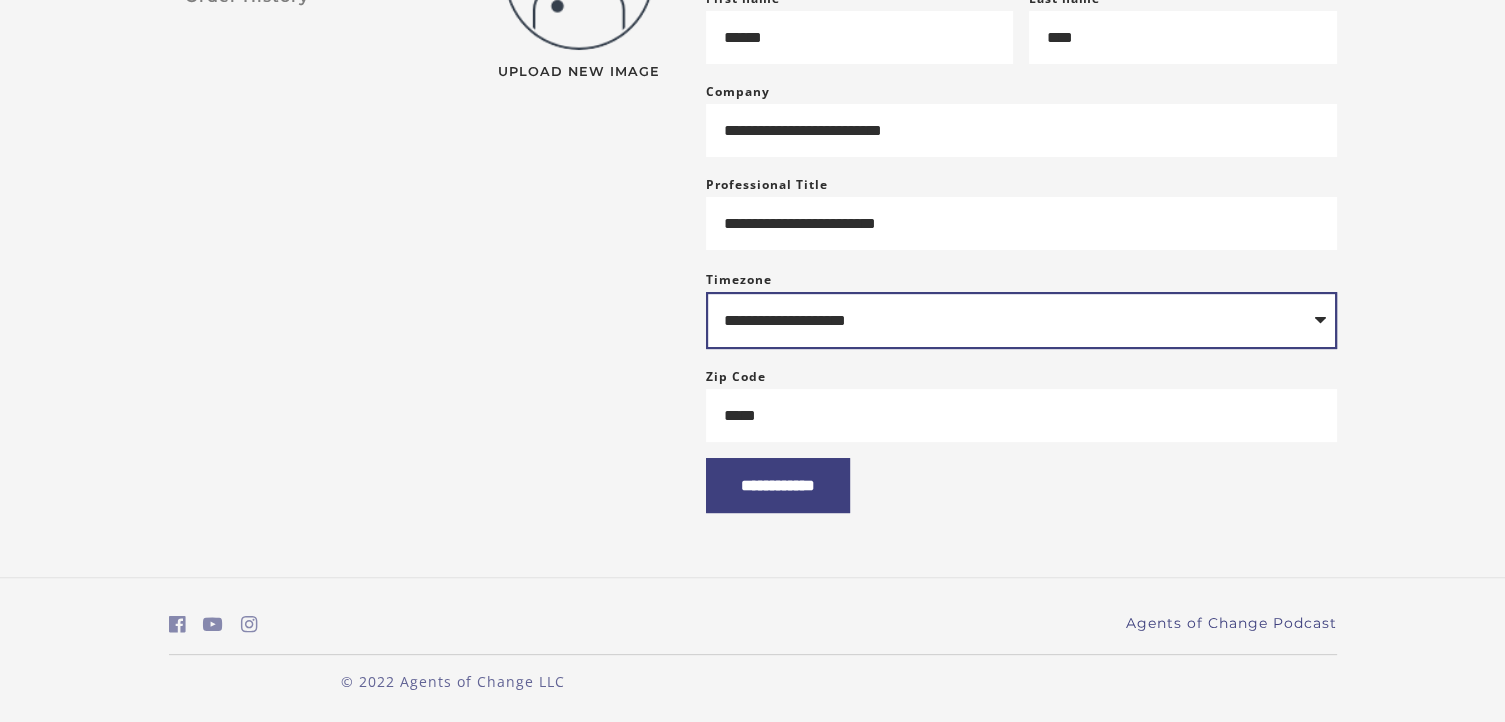 click on "**********" at bounding box center (1021, 320) 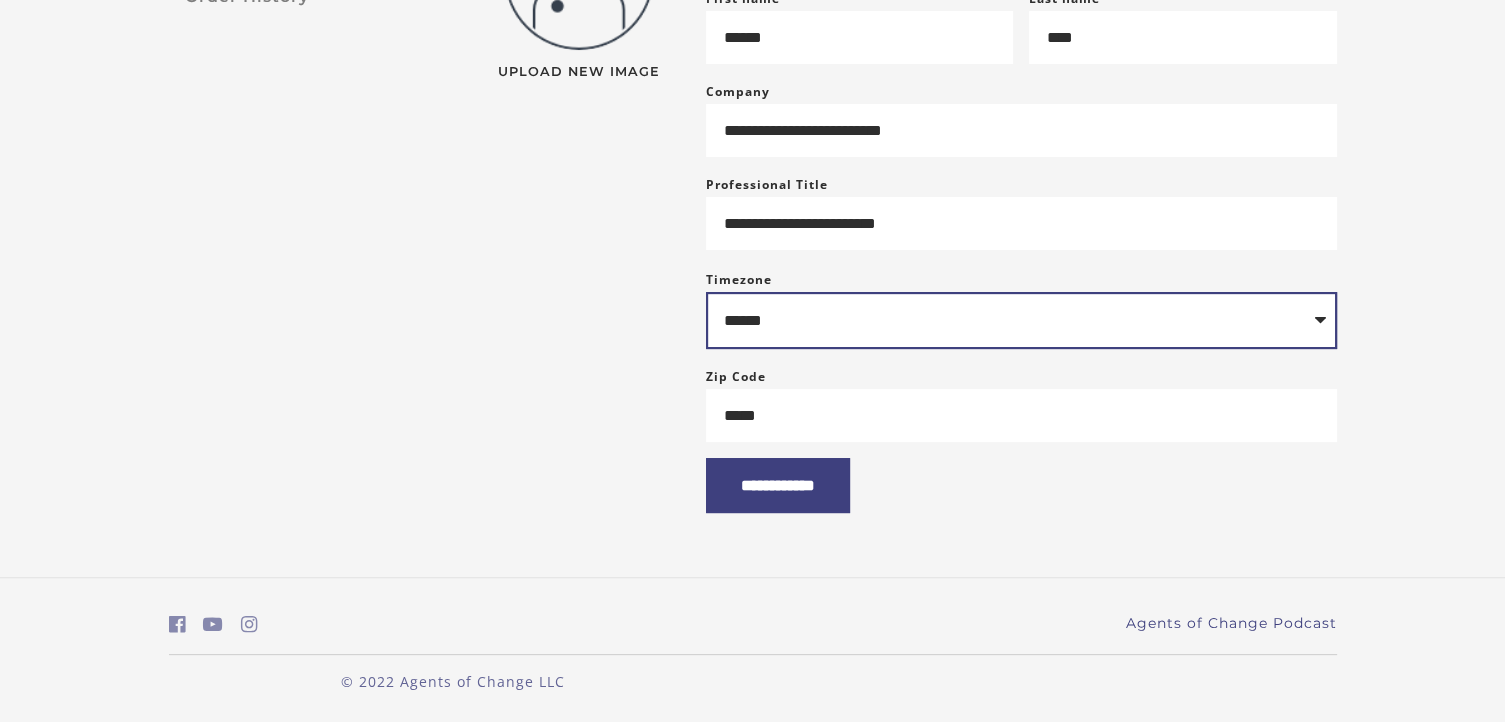 click on "**********" at bounding box center (1021, 320) 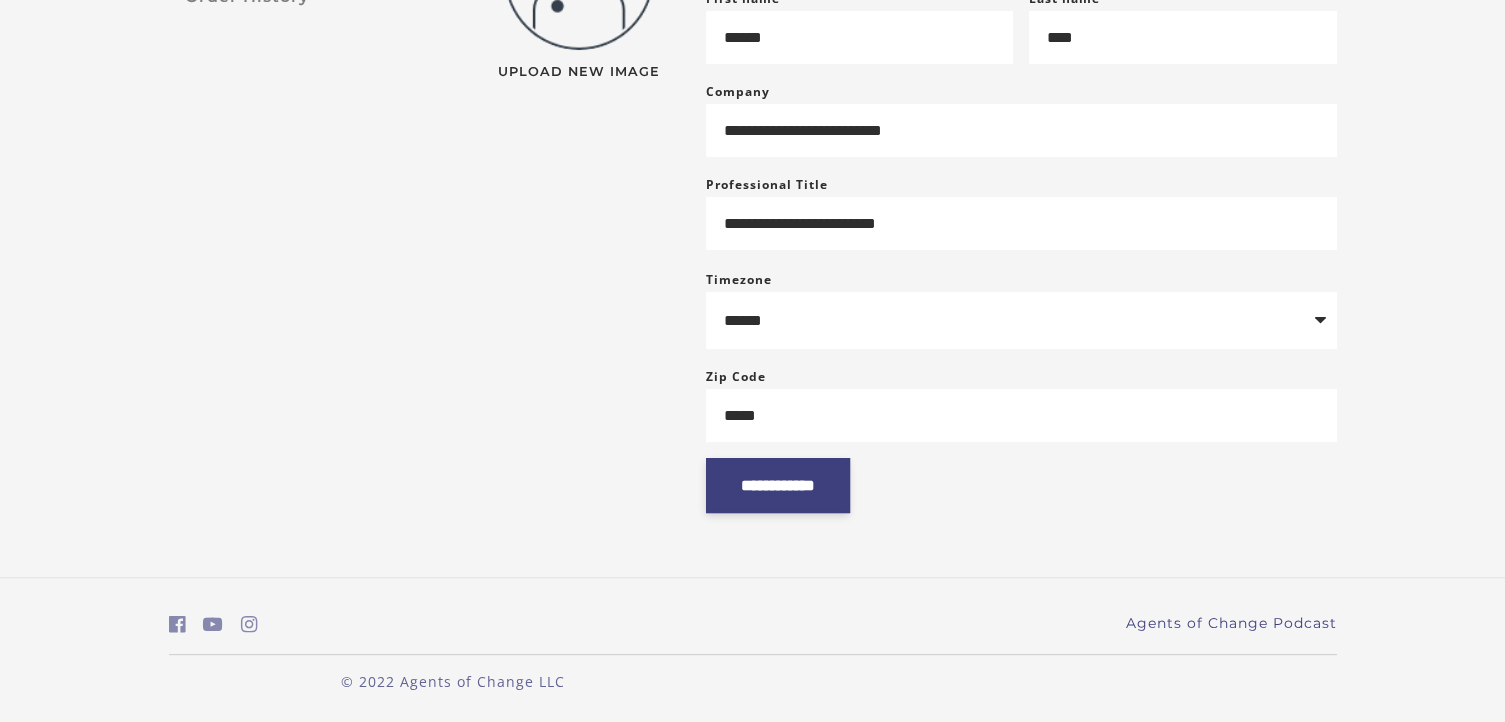 click on "**********" at bounding box center (778, 485) 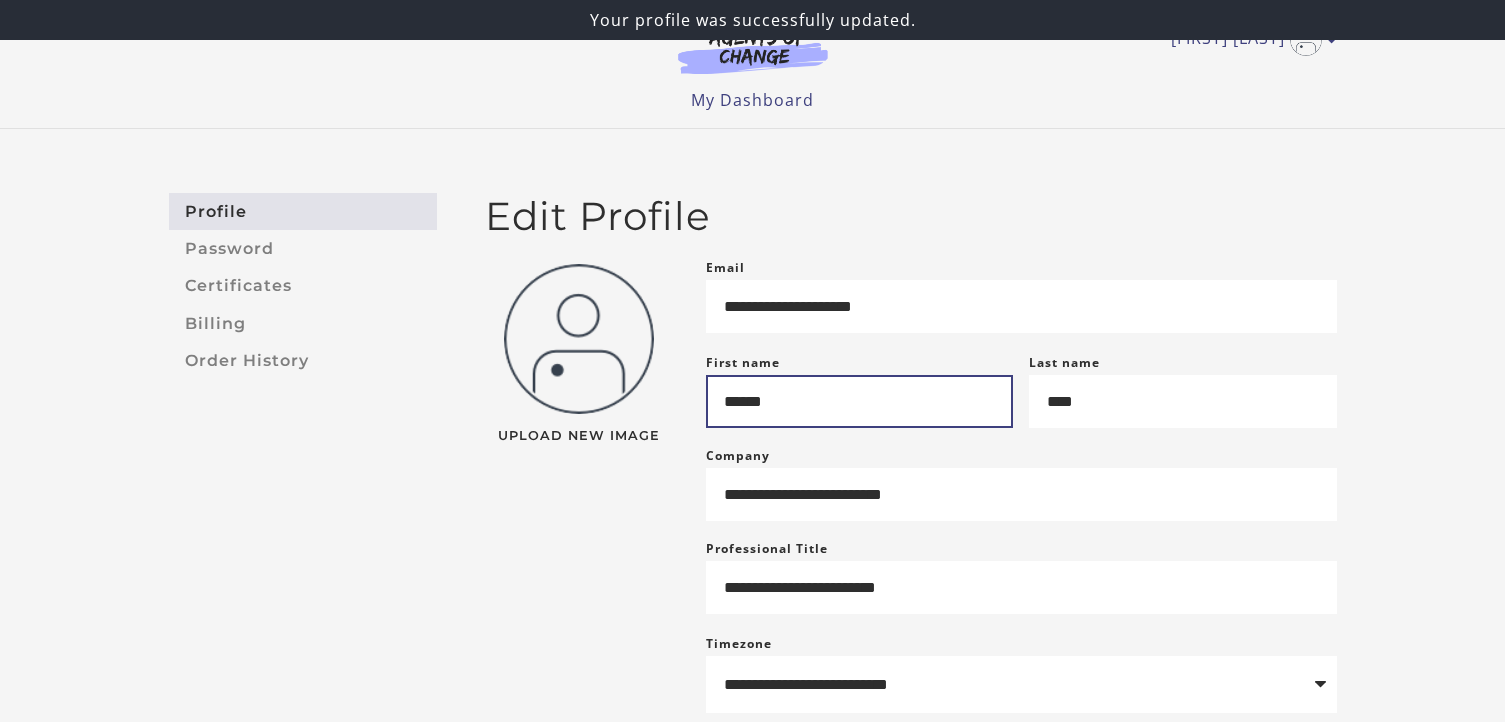 scroll, scrollTop: 0, scrollLeft: 0, axis: both 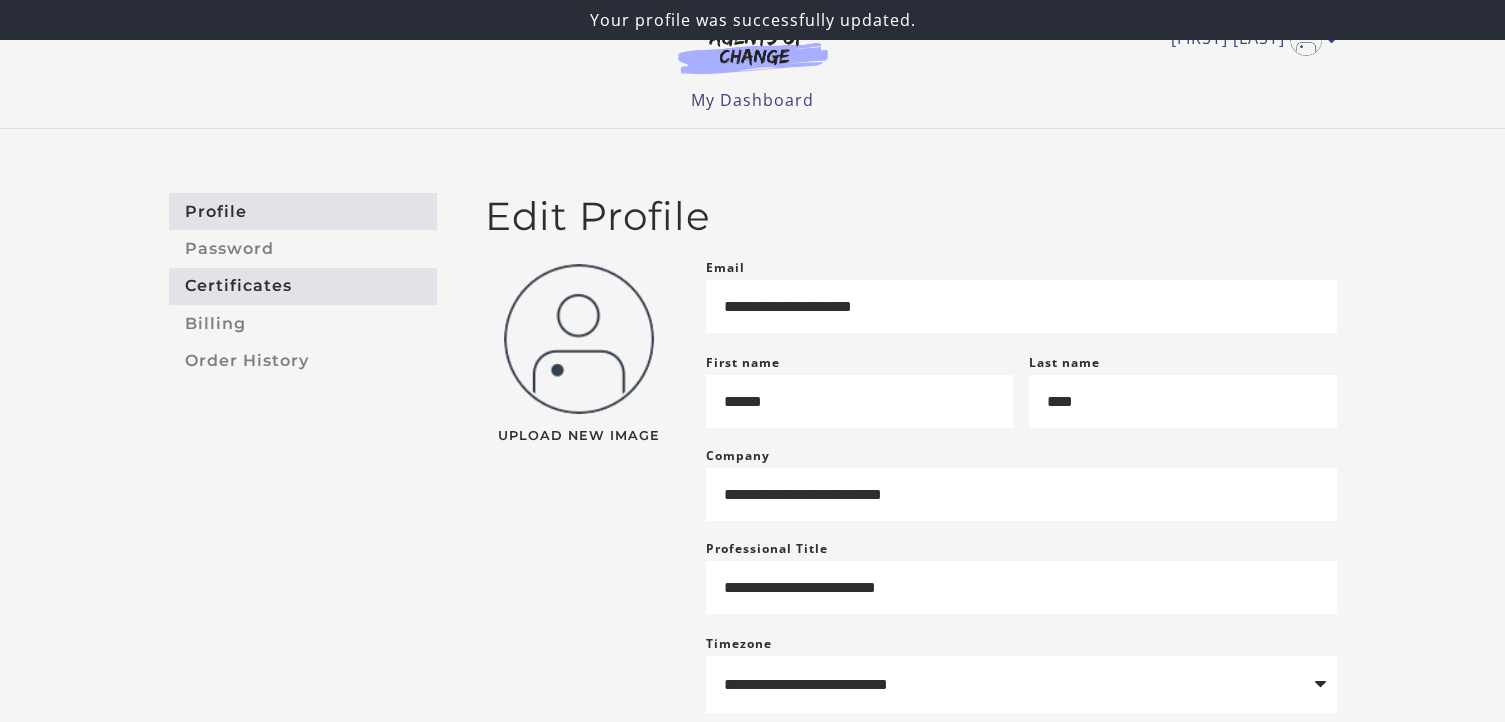 click on "Certificates" at bounding box center [303, 286] 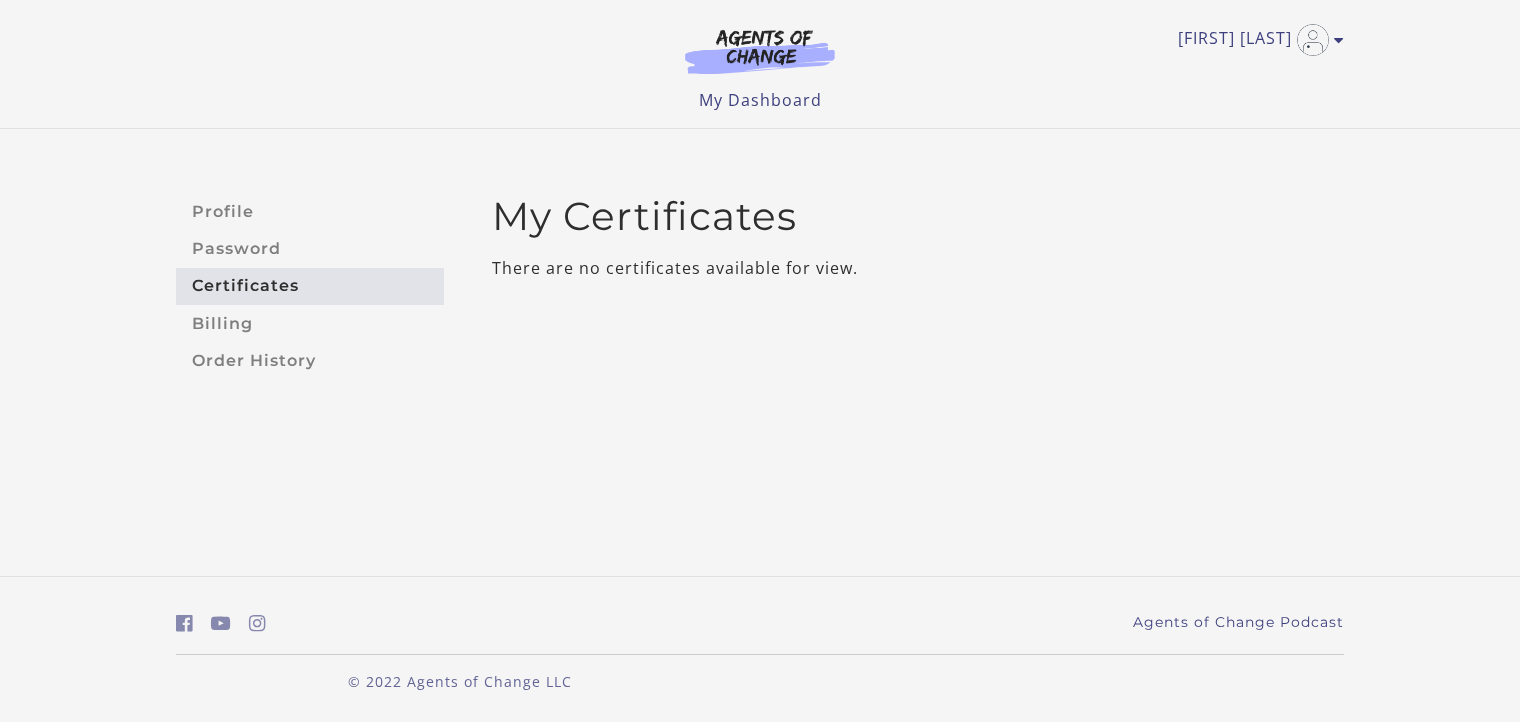 scroll, scrollTop: 0, scrollLeft: 0, axis: both 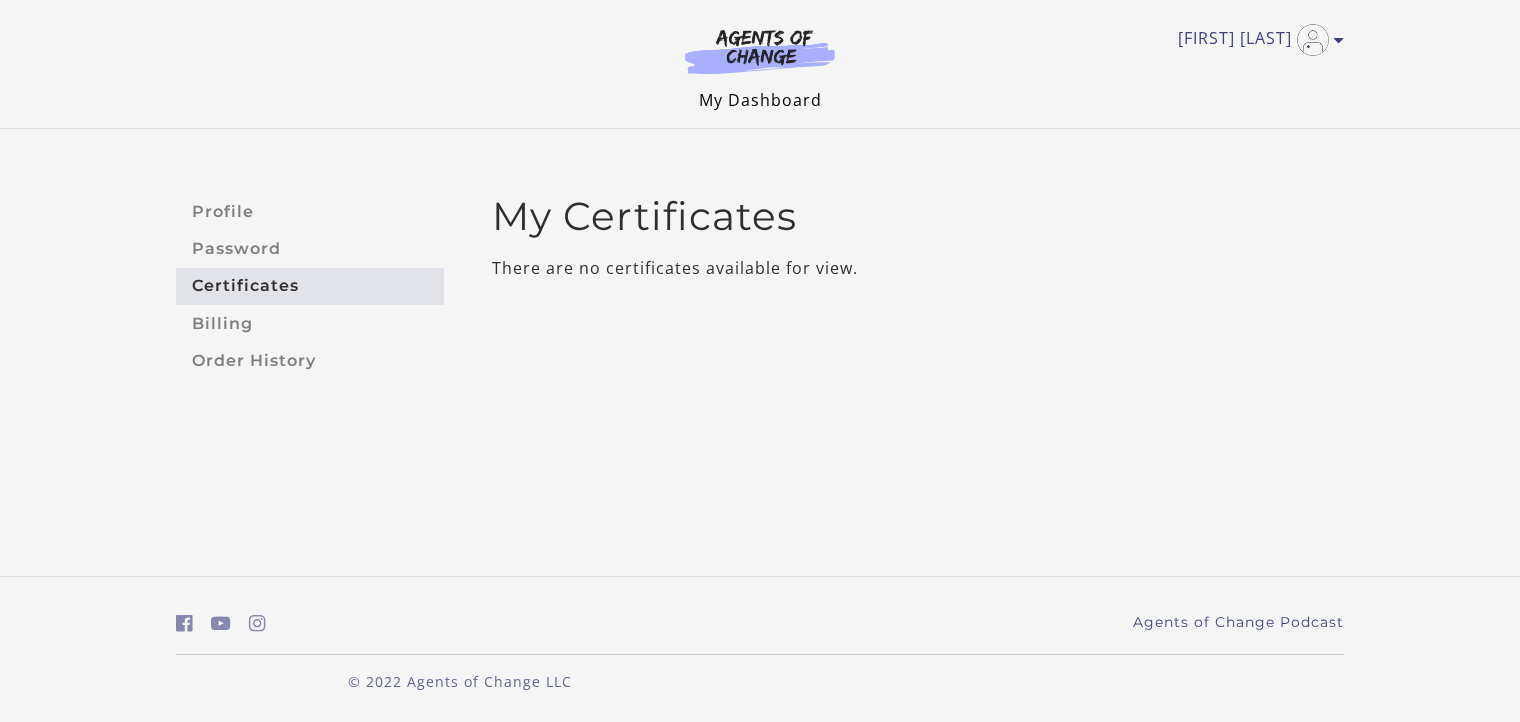 click on "My Dashboard" at bounding box center (760, 100) 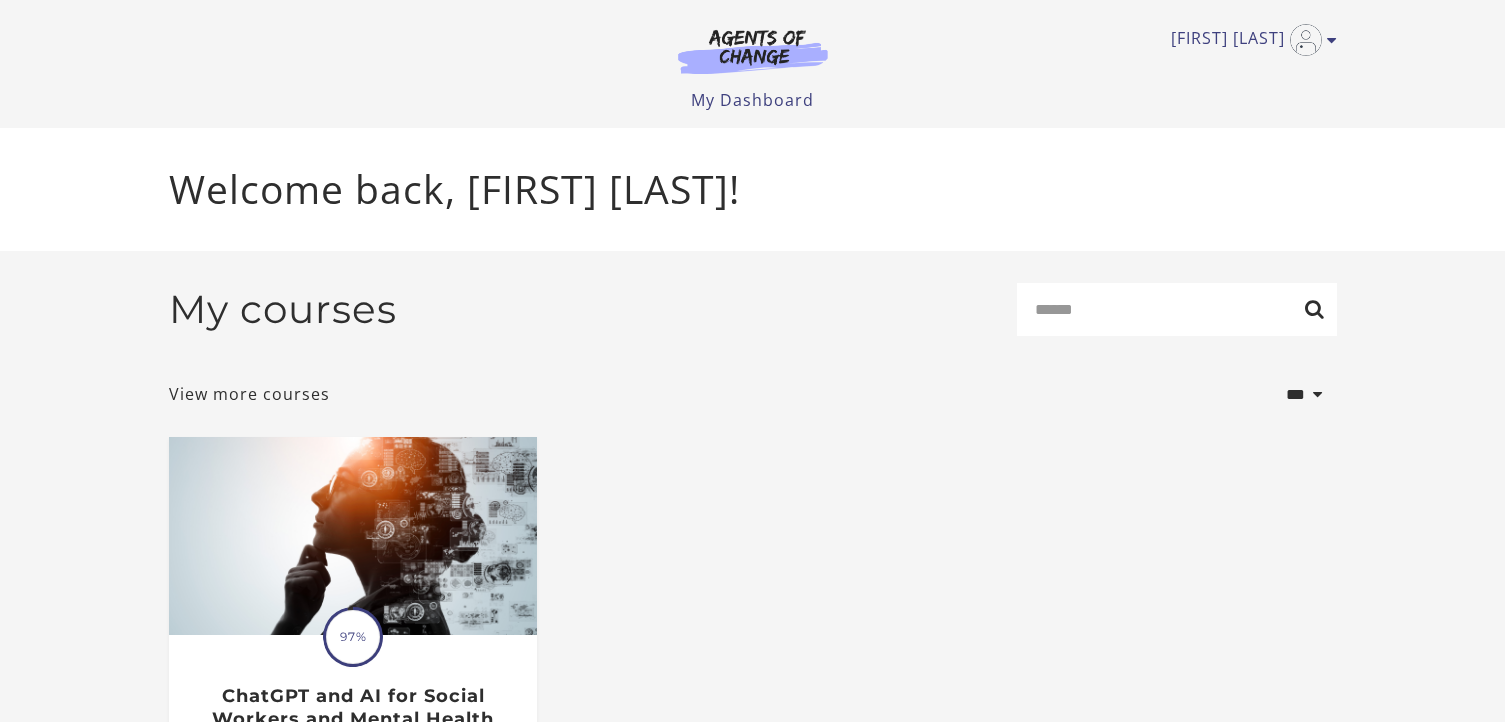 scroll, scrollTop: 0, scrollLeft: 0, axis: both 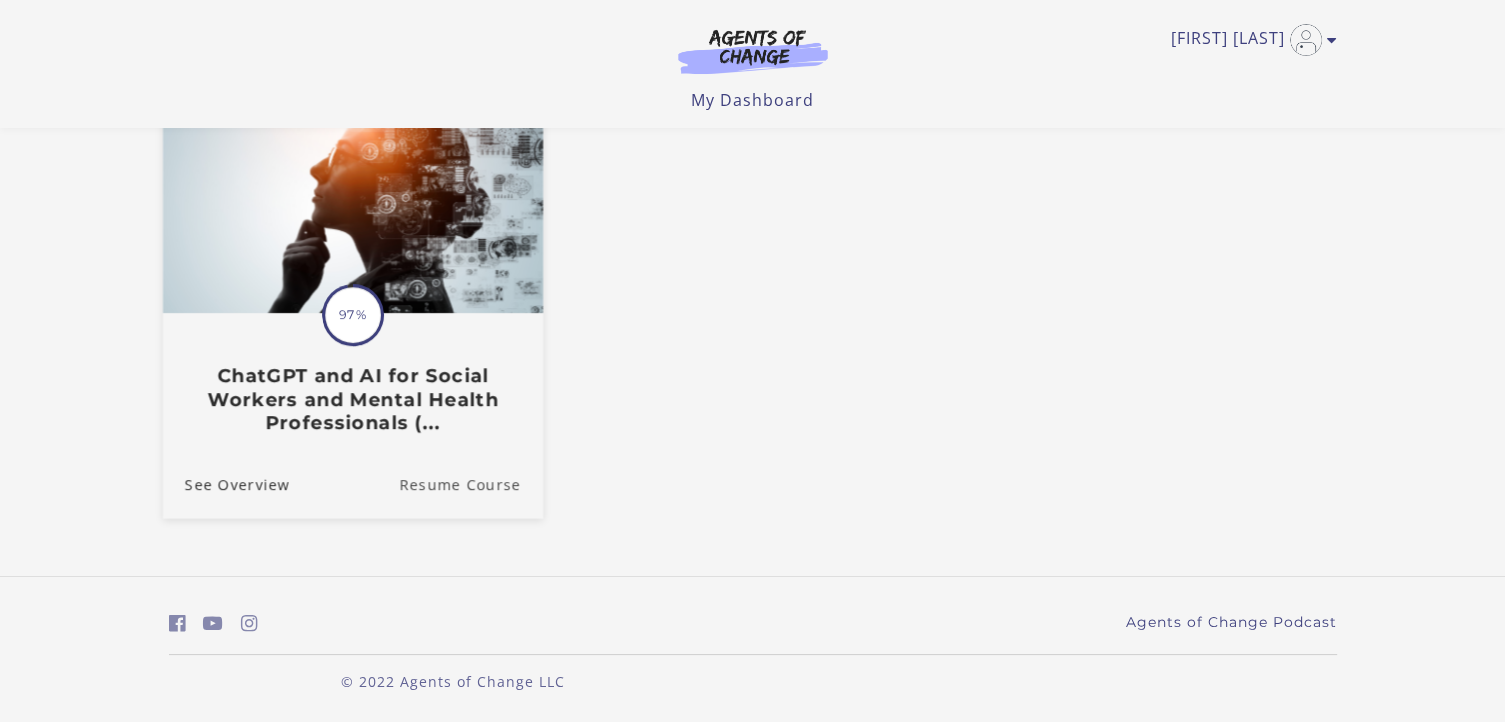 click on "Resume Course" at bounding box center (471, 484) 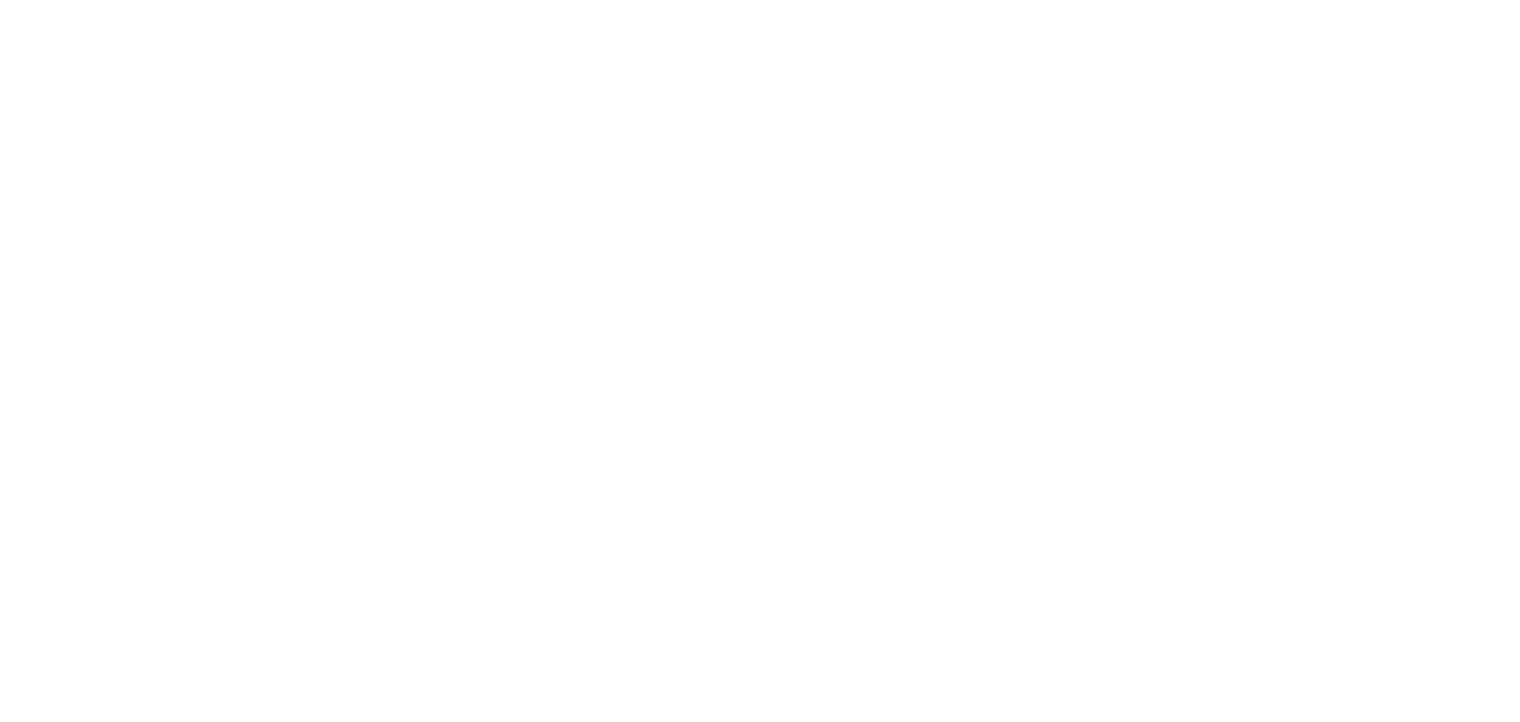 scroll, scrollTop: 0, scrollLeft: 0, axis: both 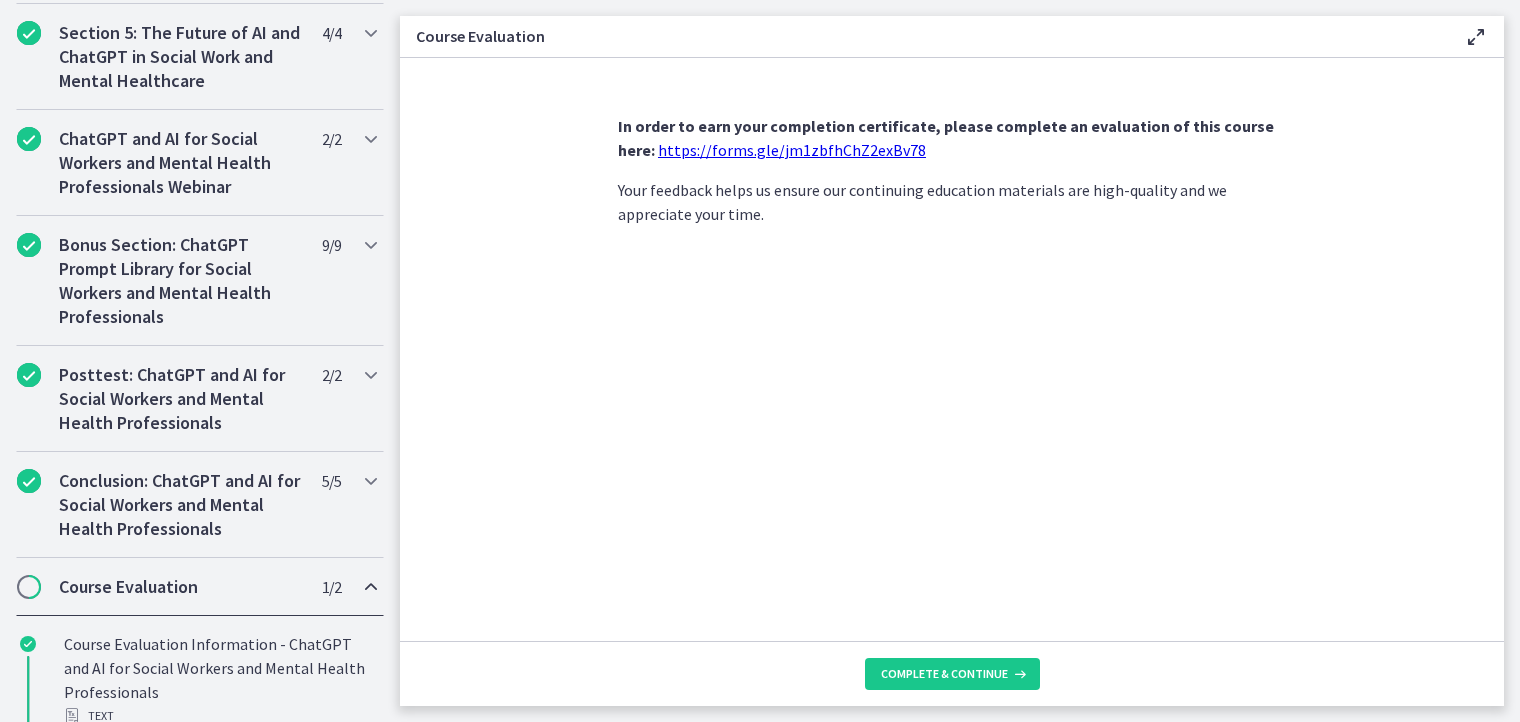 click at bounding box center (29, 587) 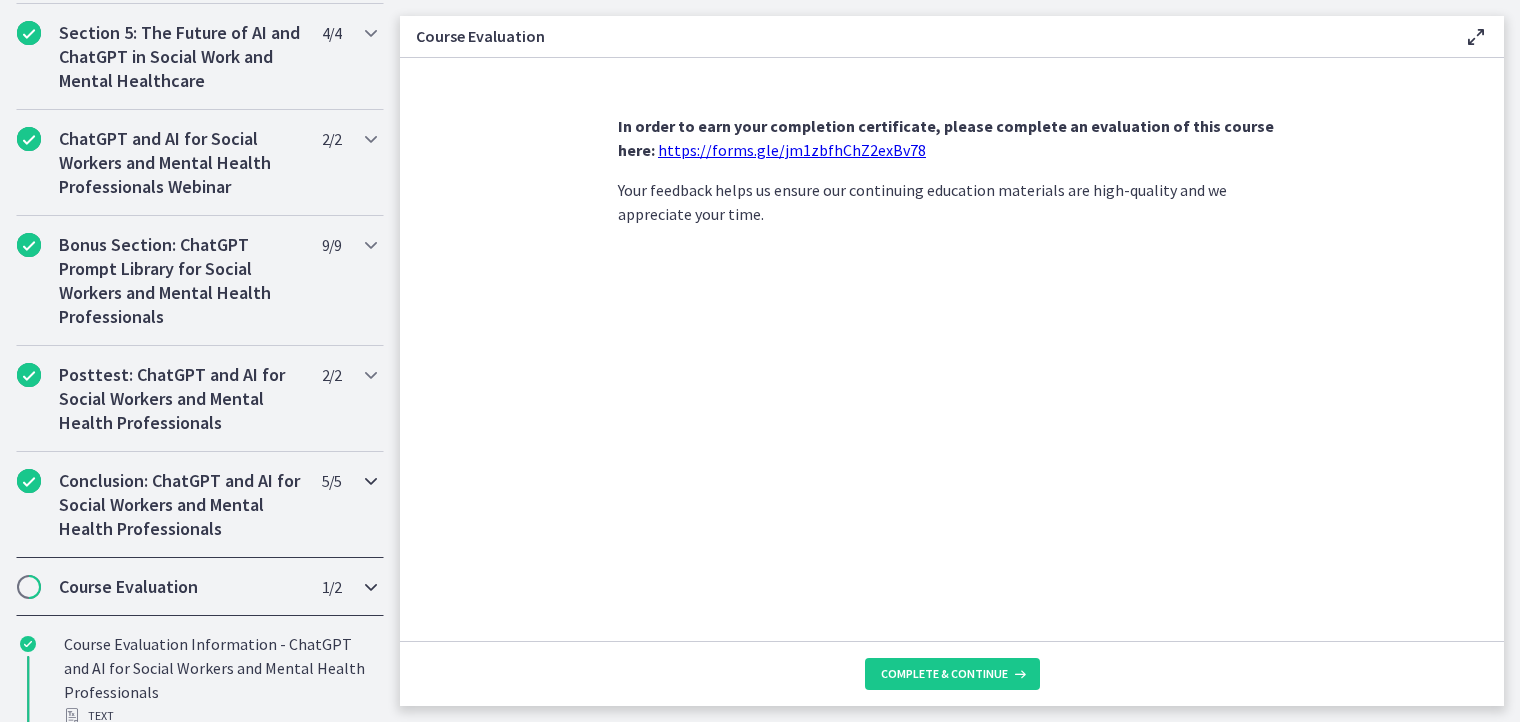 scroll, scrollTop: 815, scrollLeft: 0, axis: vertical 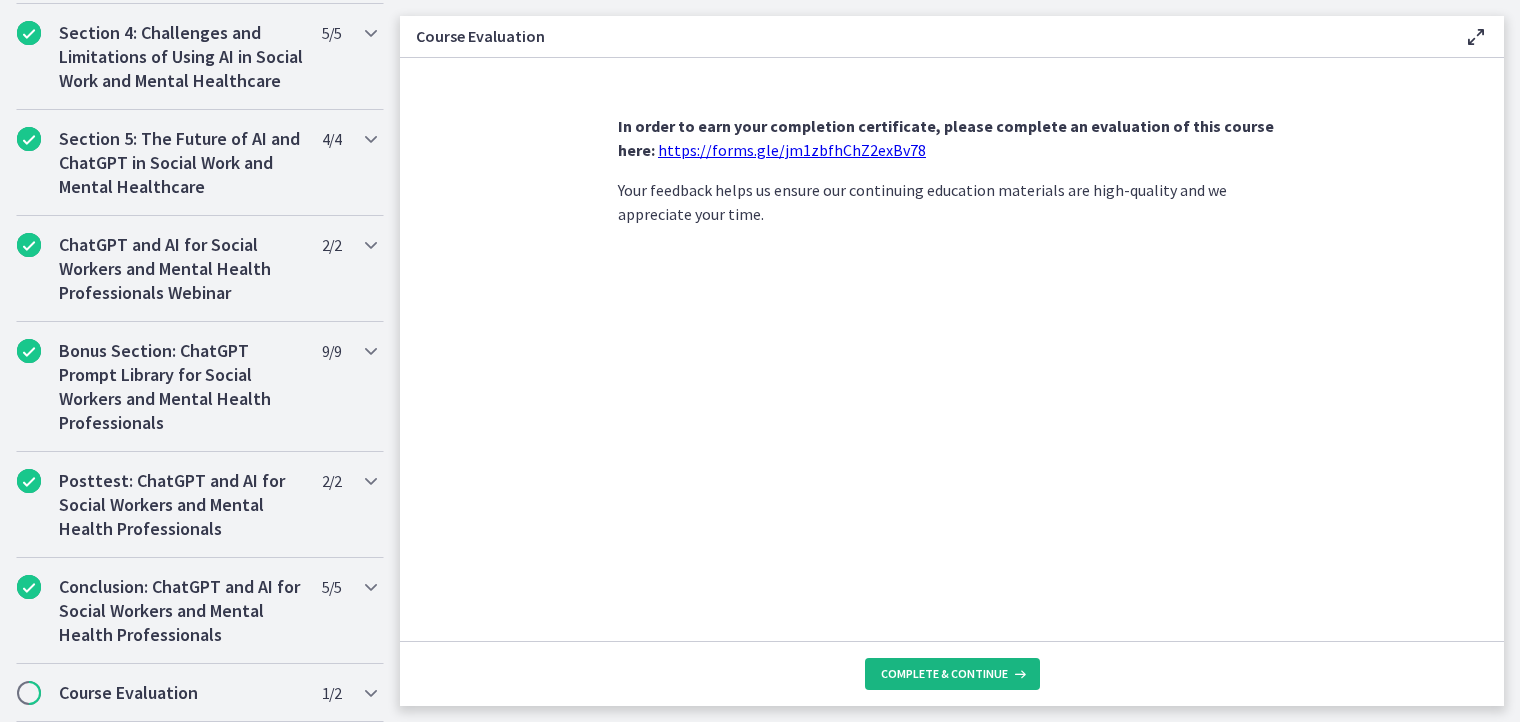 click on "Complete & continue" at bounding box center [952, 674] 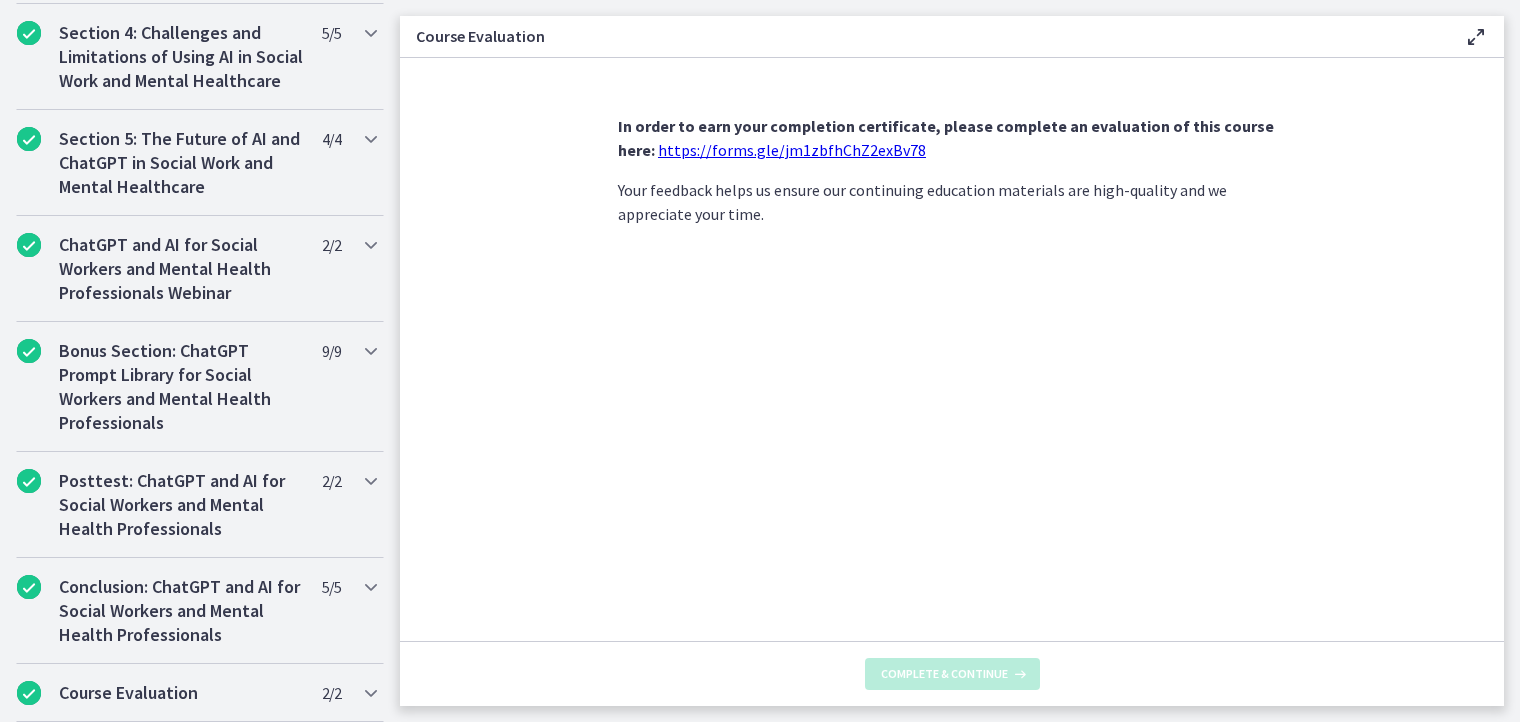 scroll, scrollTop: 923, scrollLeft: 0, axis: vertical 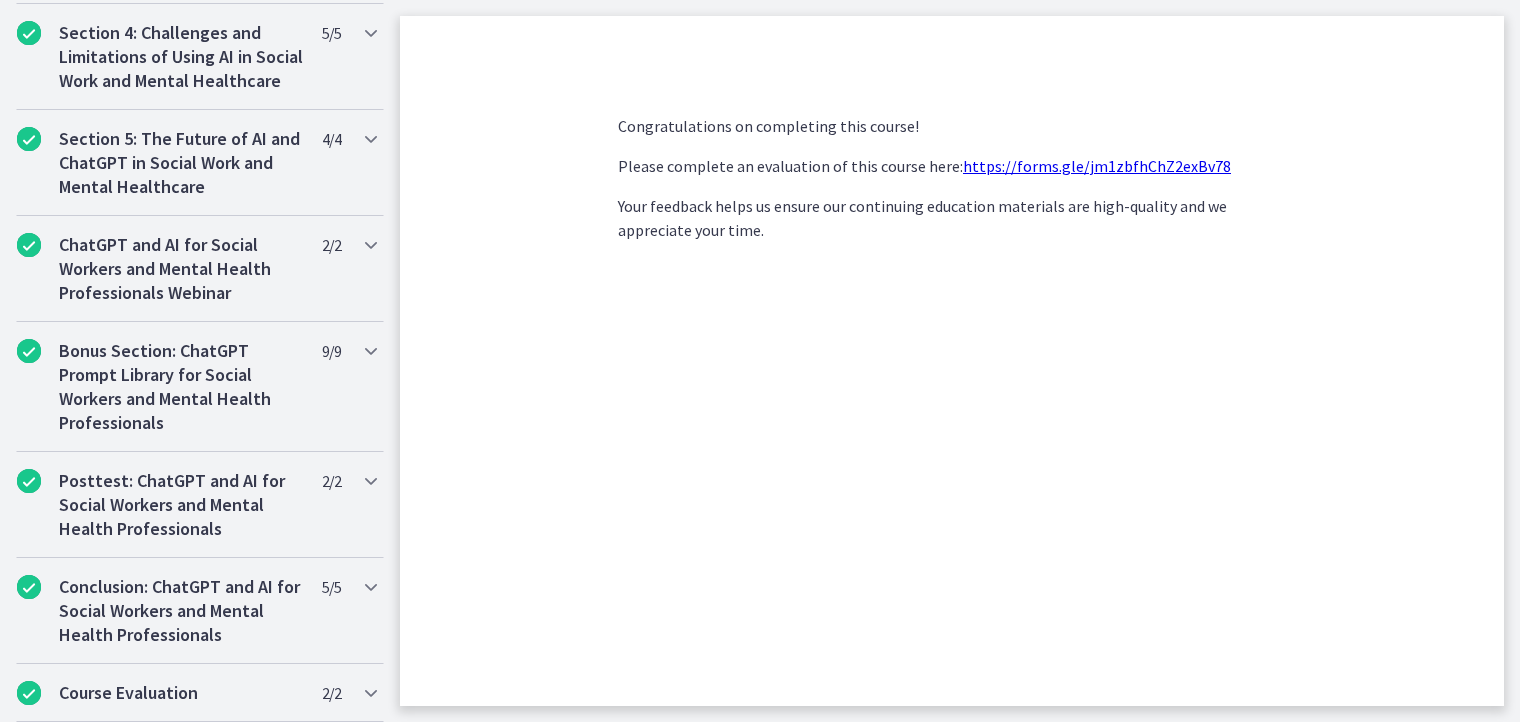click on "https://forms.gle/jm1zbfhChZ2exBv78" at bounding box center (1097, 166) 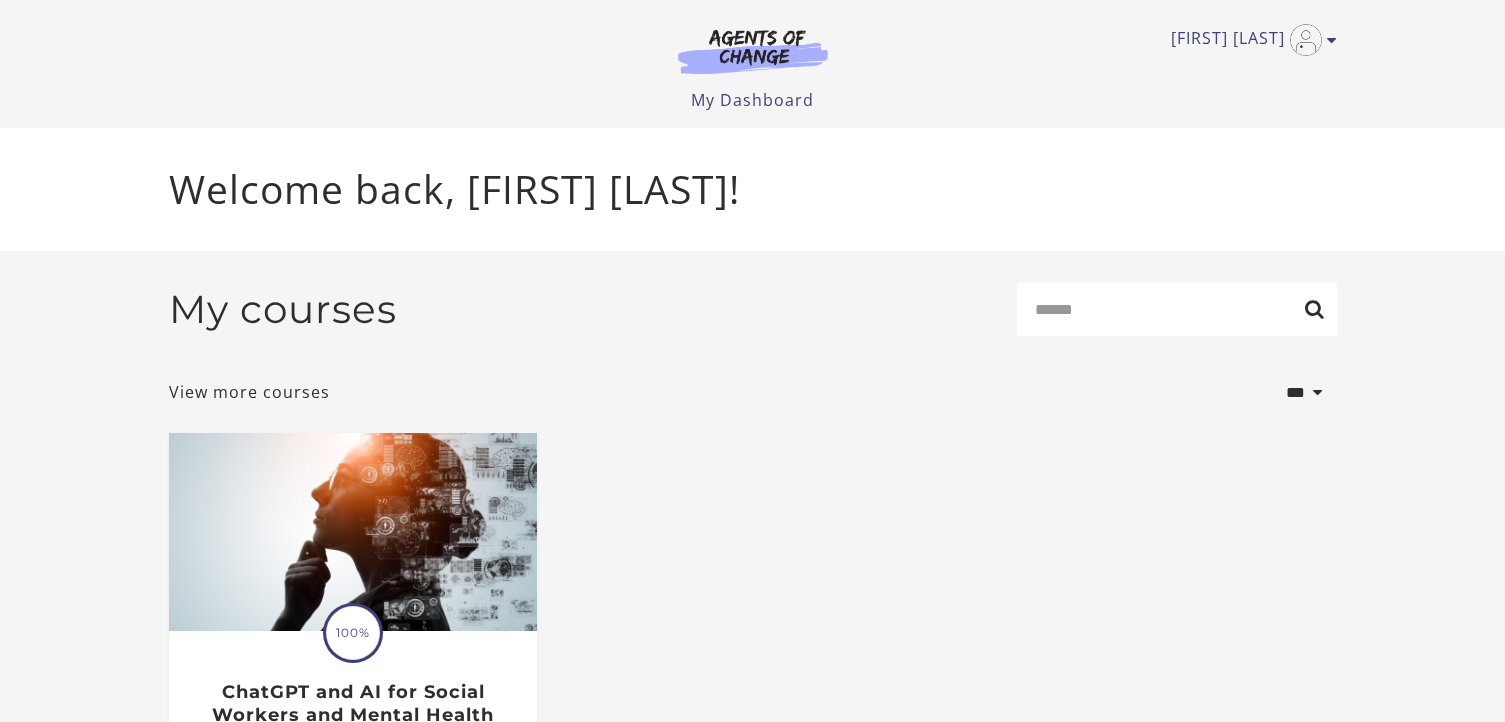 scroll, scrollTop: 0, scrollLeft: 0, axis: both 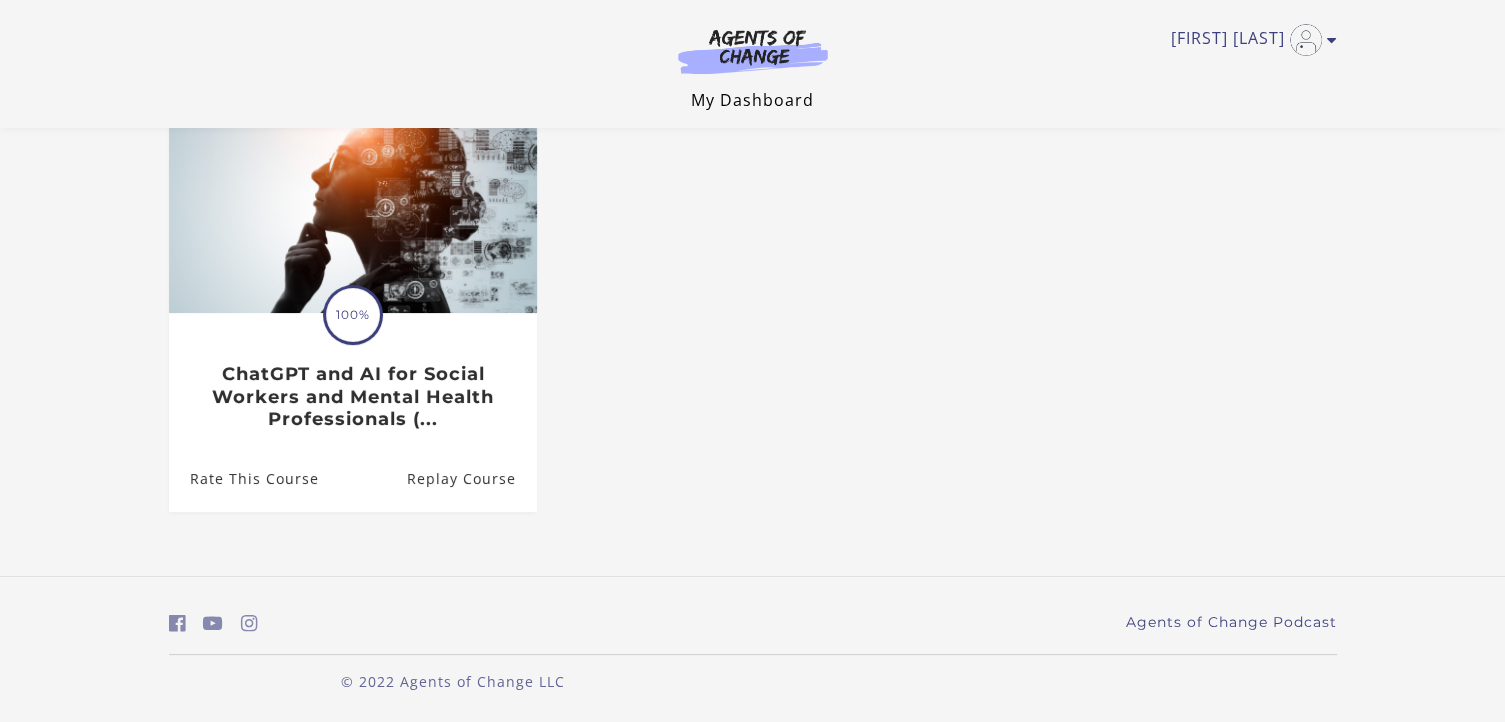 click on "My Dashboard" at bounding box center [752, 100] 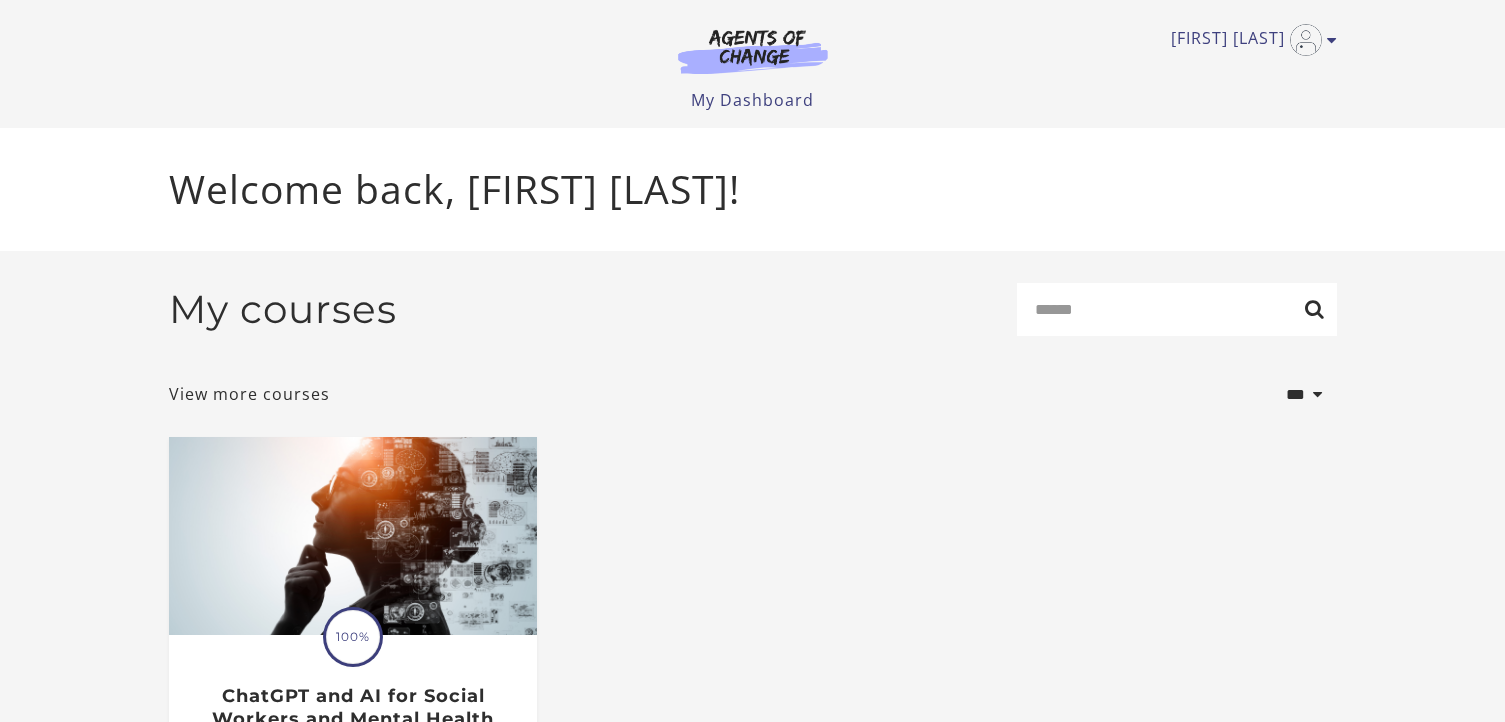 scroll, scrollTop: 0, scrollLeft: 0, axis: both 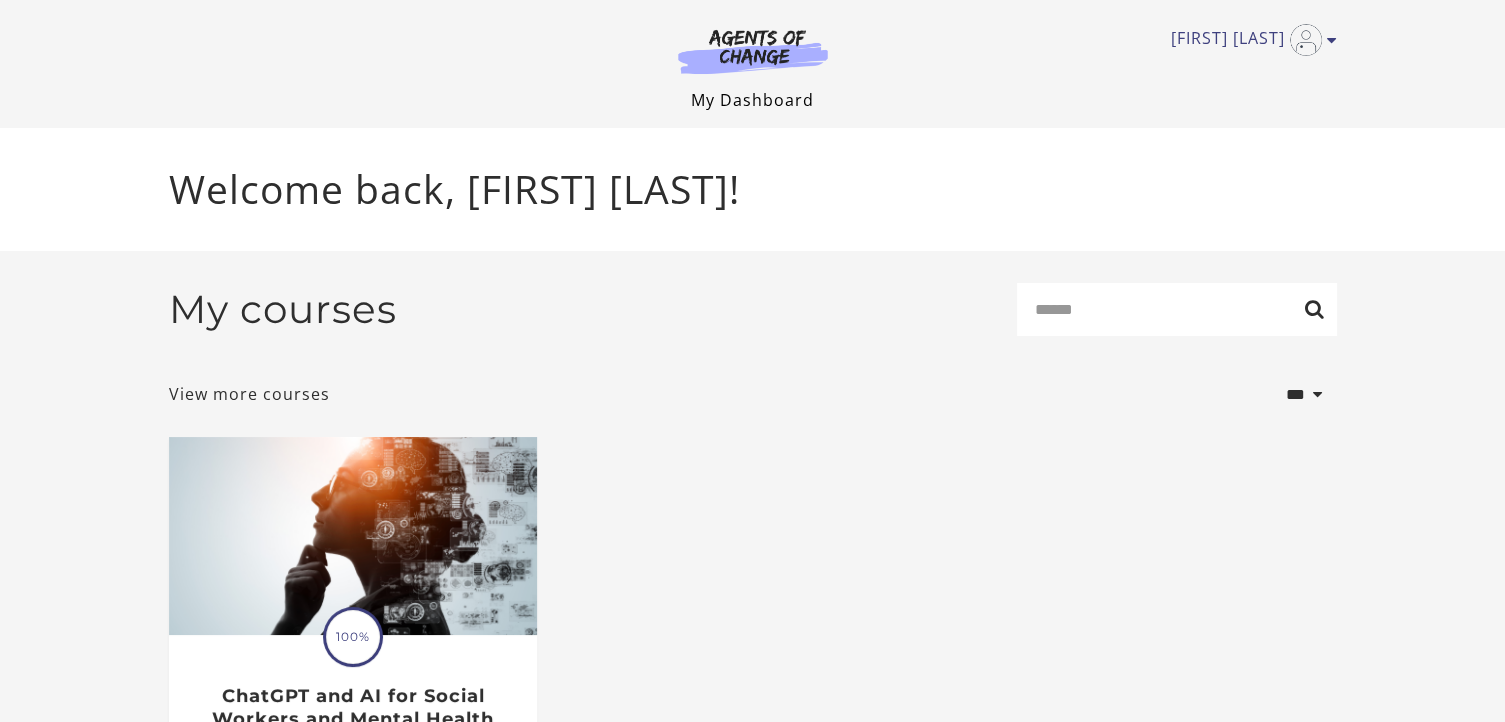 click on "My Dashboard" at bounding box center (752, 100) 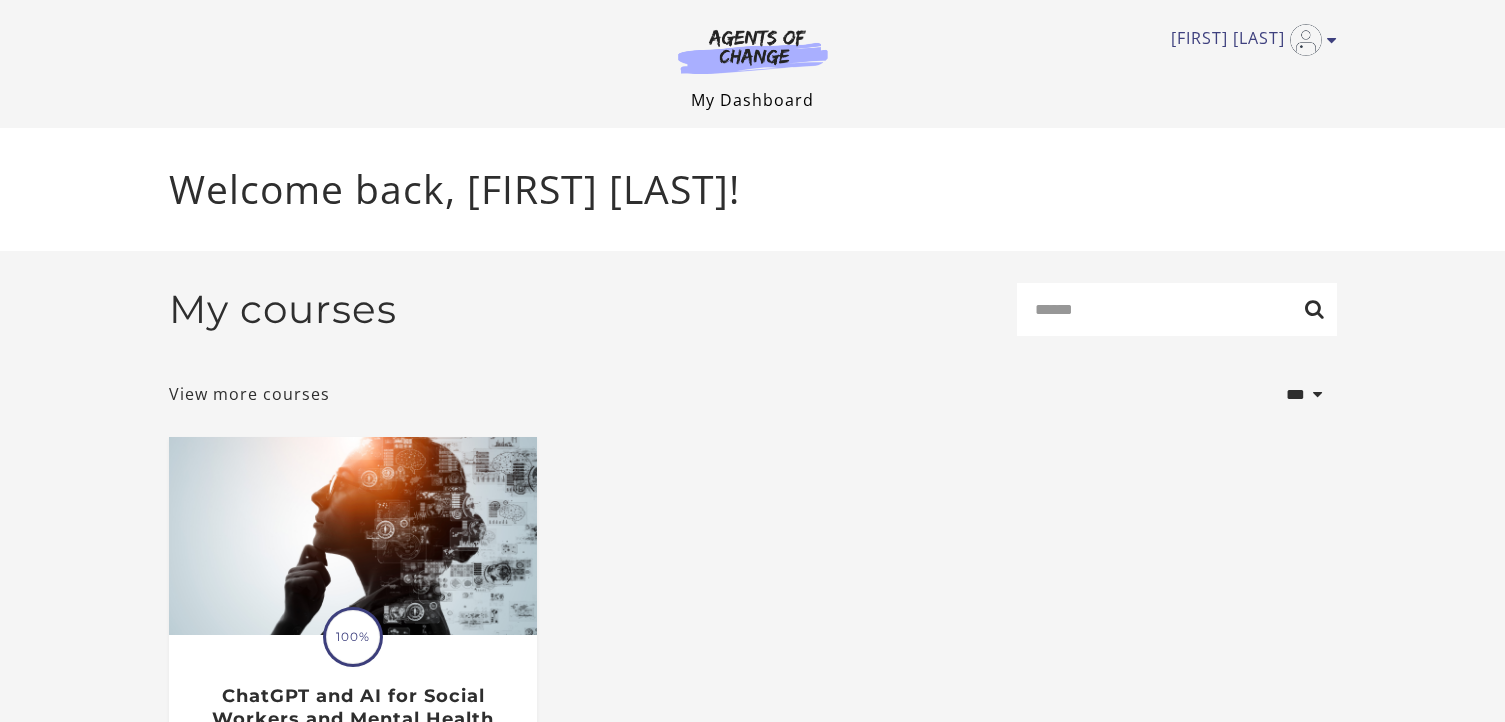scroll, scrollTop: 0, scrollLeft: 0, axis: both 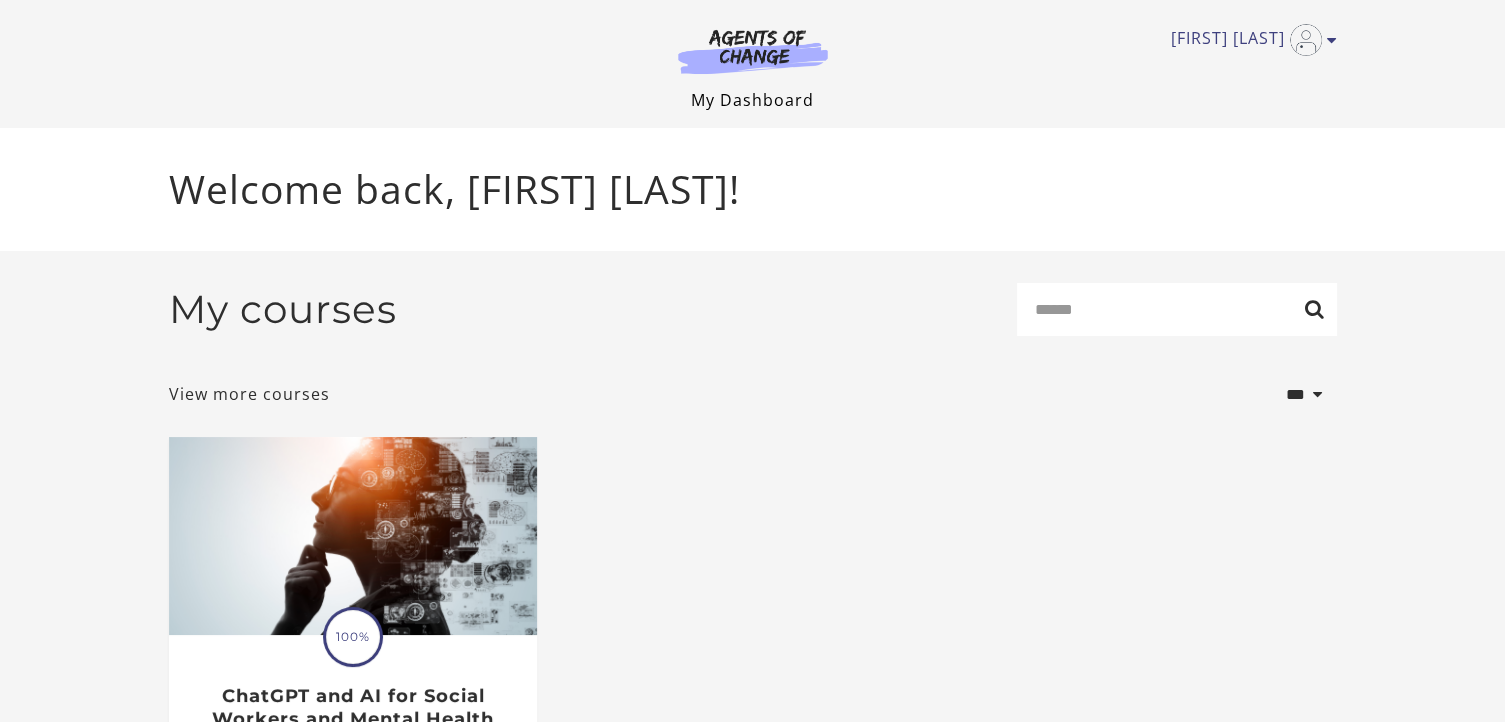 click on "My Dashboard" at bounding box center (752, 100) 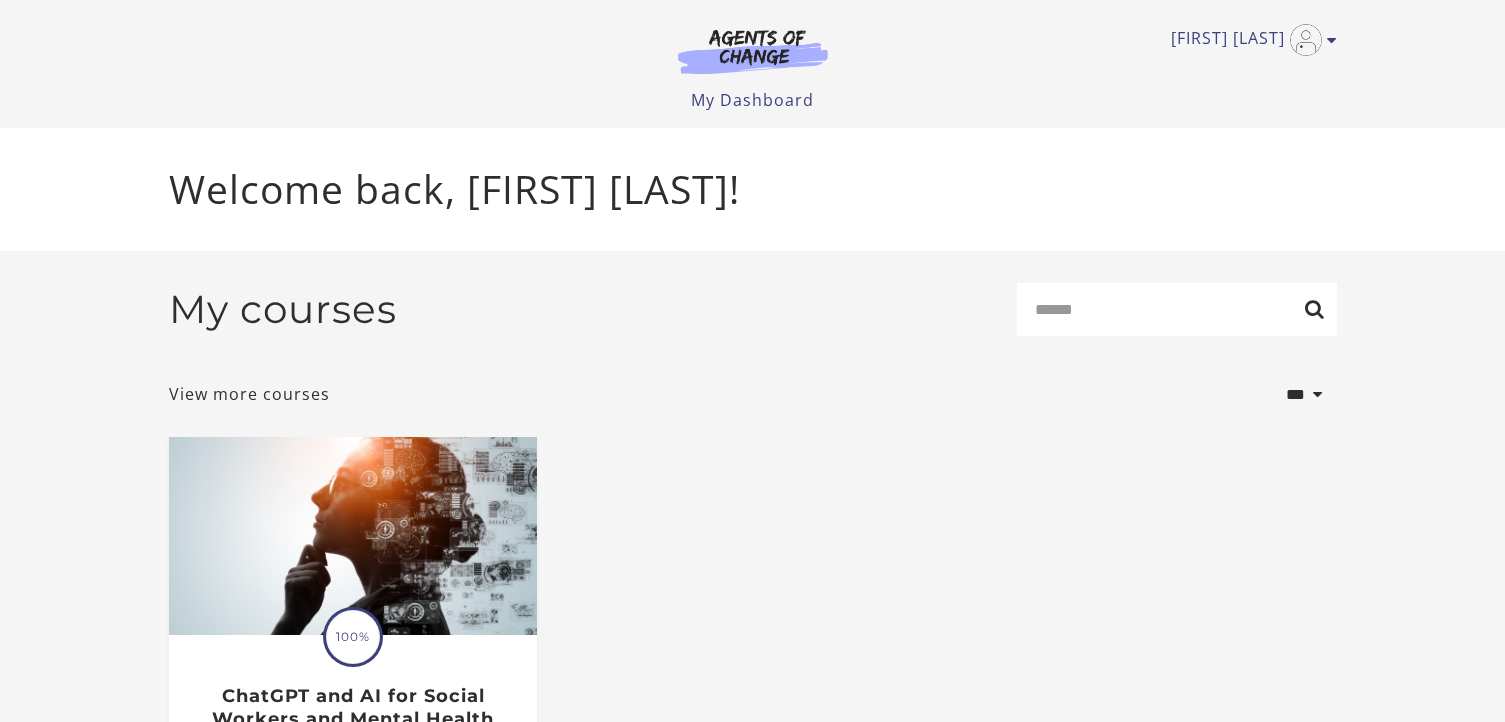 scroll, scrollTop: 0, scrollLeft: 0, axis: both 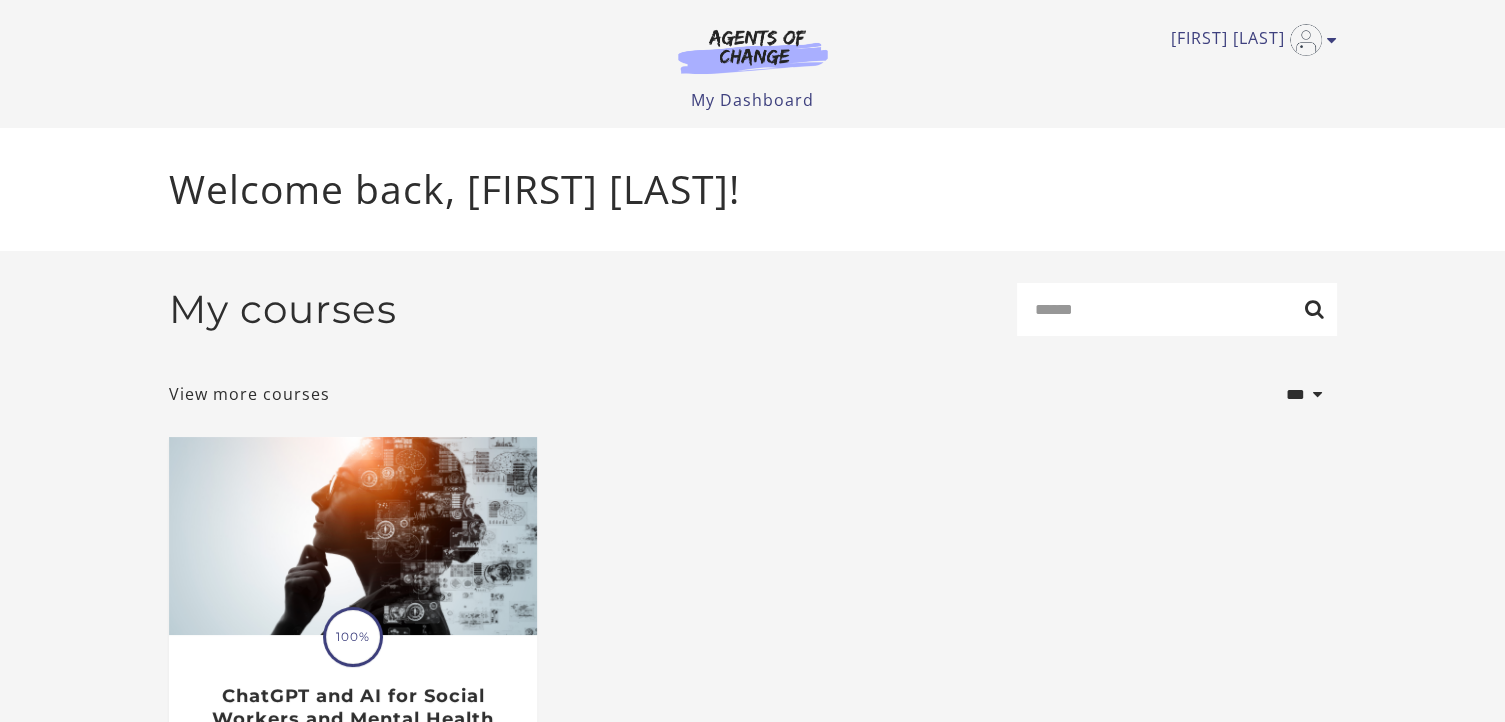 click at bounding box center (1306, 40) 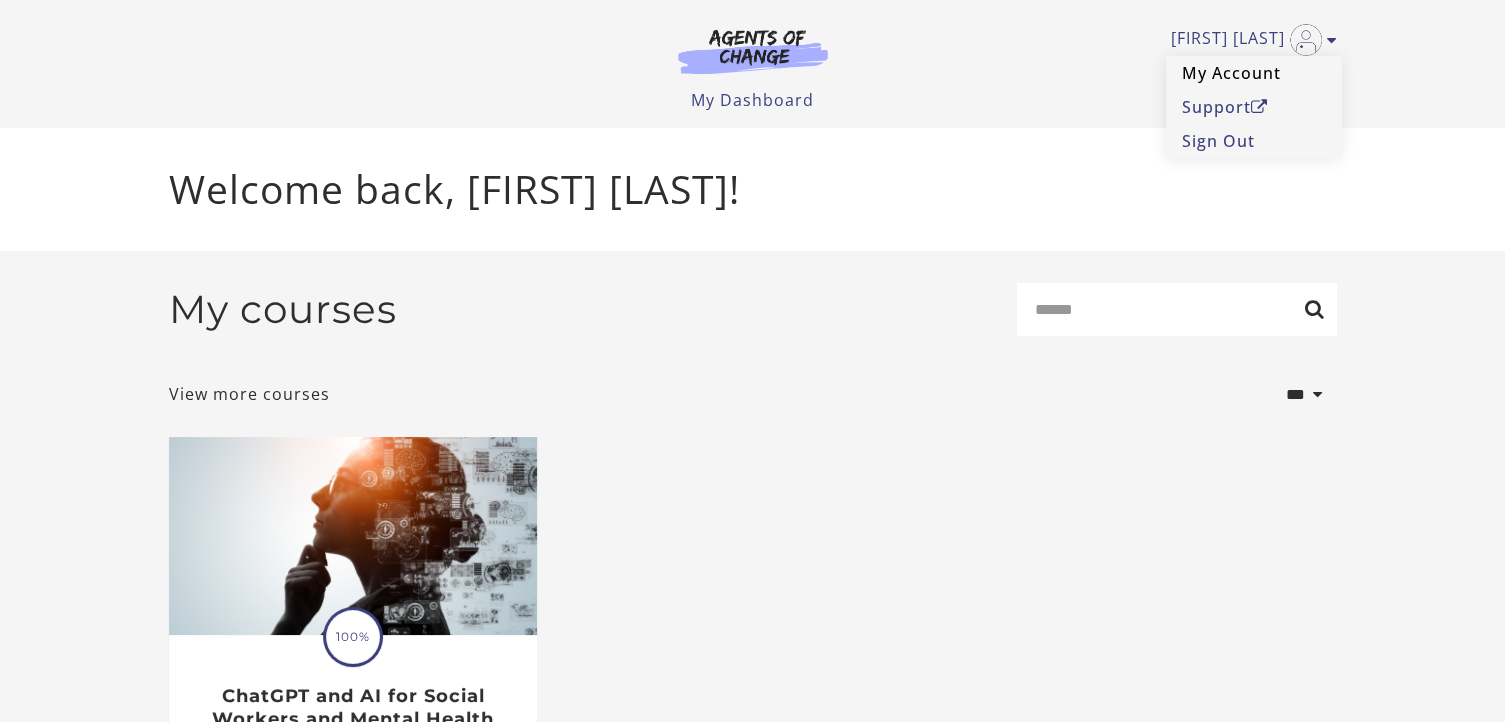 click on "My Account" at bounding box center [1254, 73] 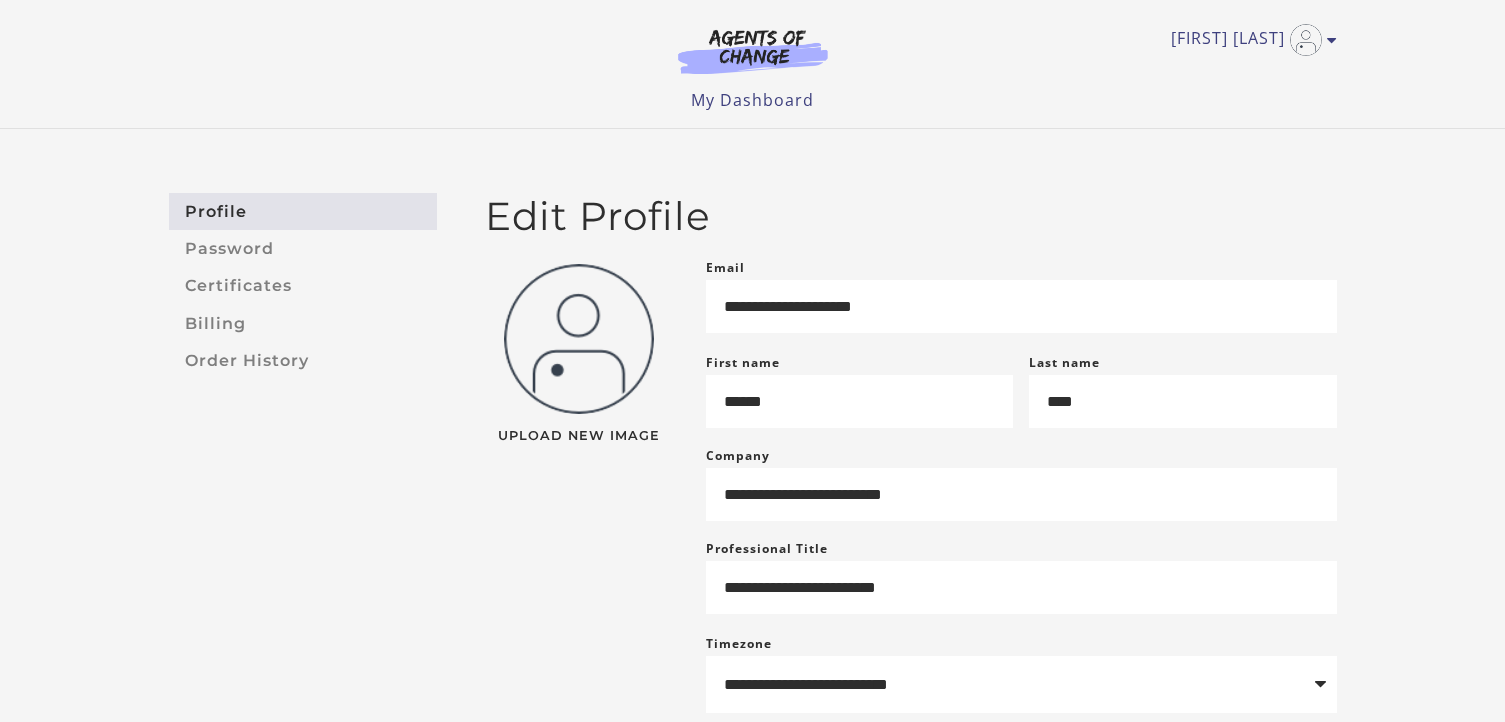 scroll, scrollTop: 0, scrollLeft: 0, axis: both 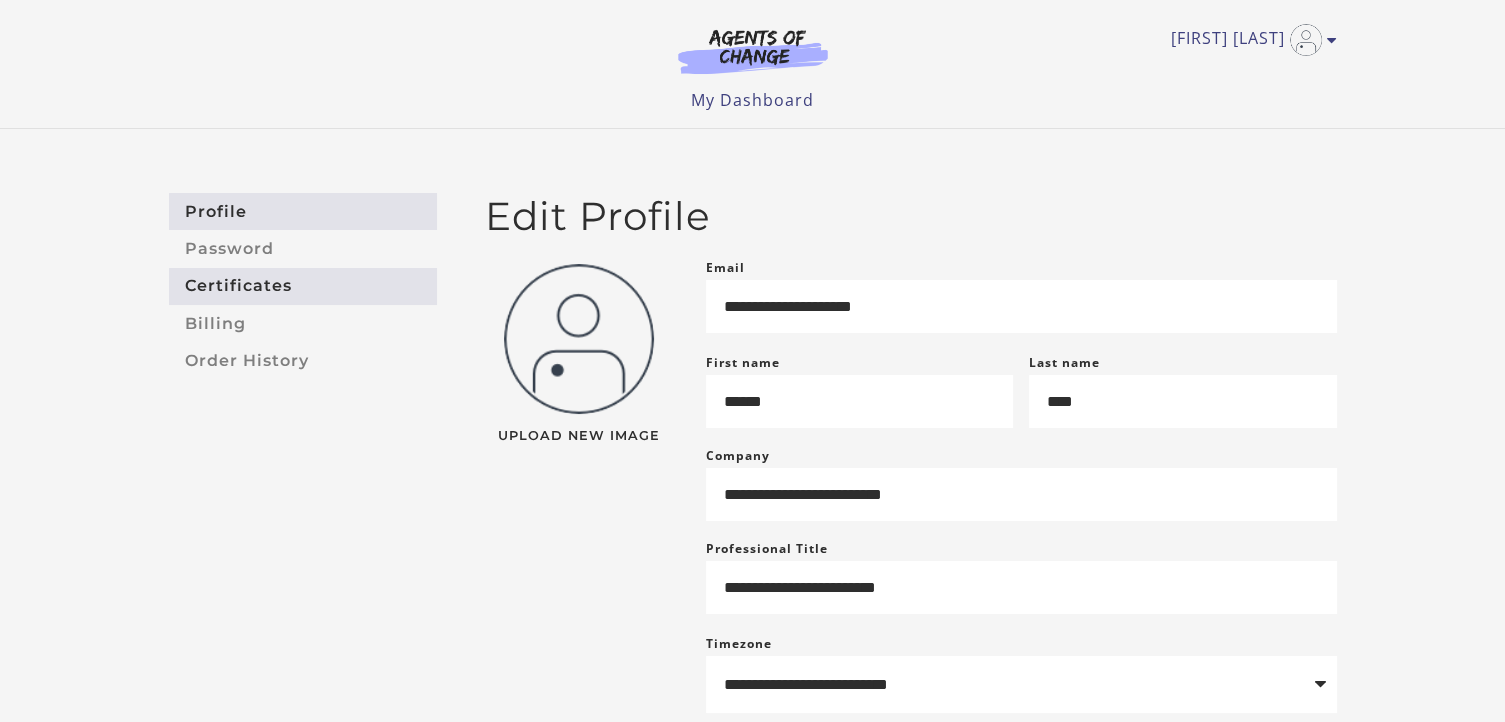 click on "Certificates" at bounding box center [303, 286] 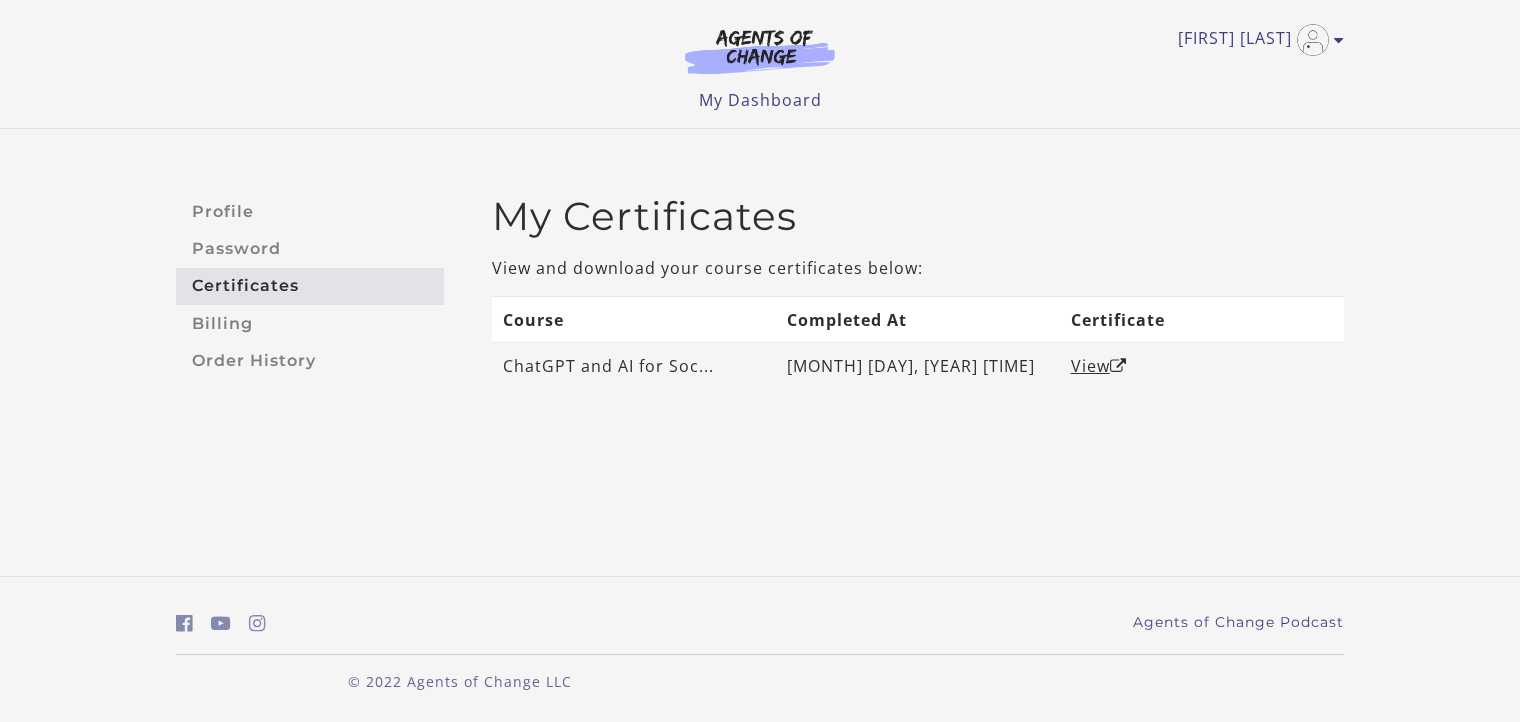 scroll, scrollTop: 0, scrollLeft: 0, axis: both 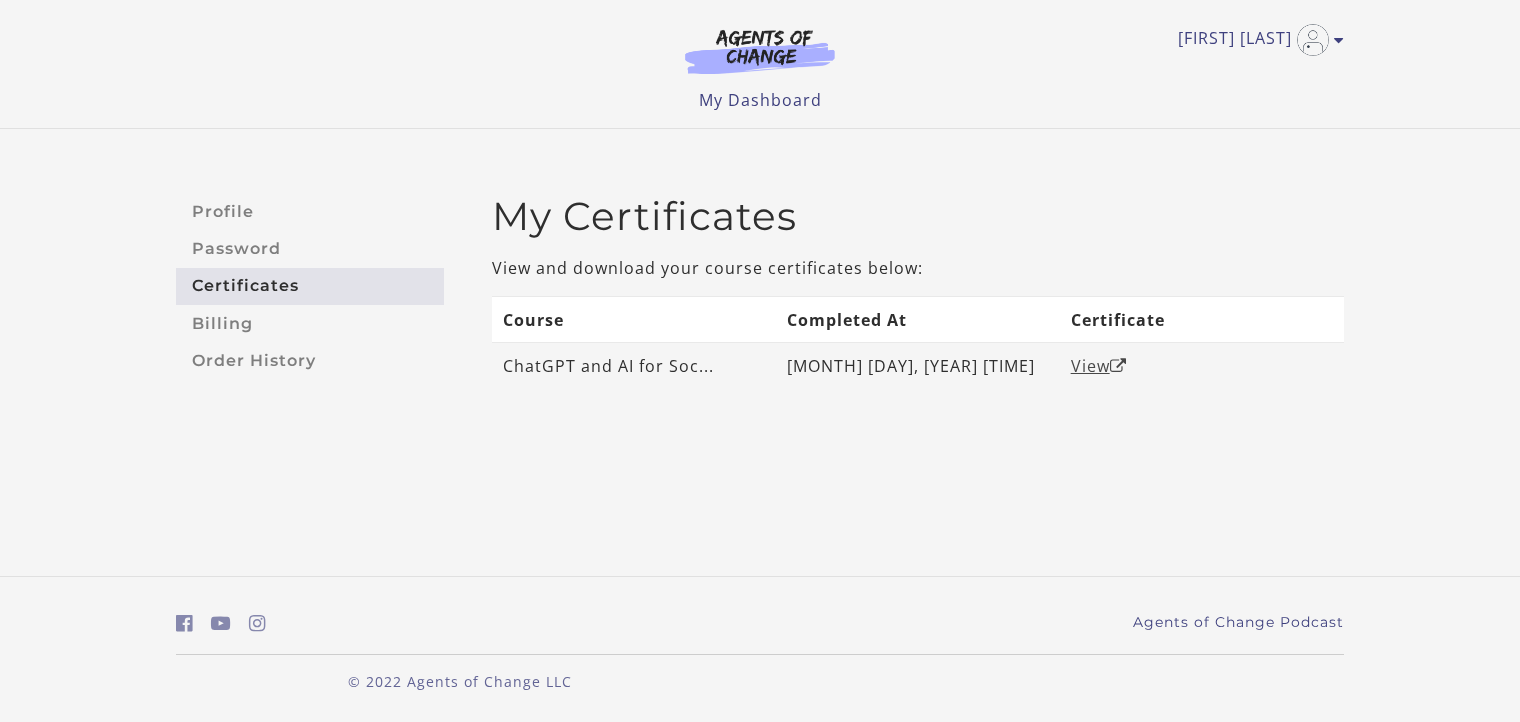click on "View" at bounding box center (1099, 366) 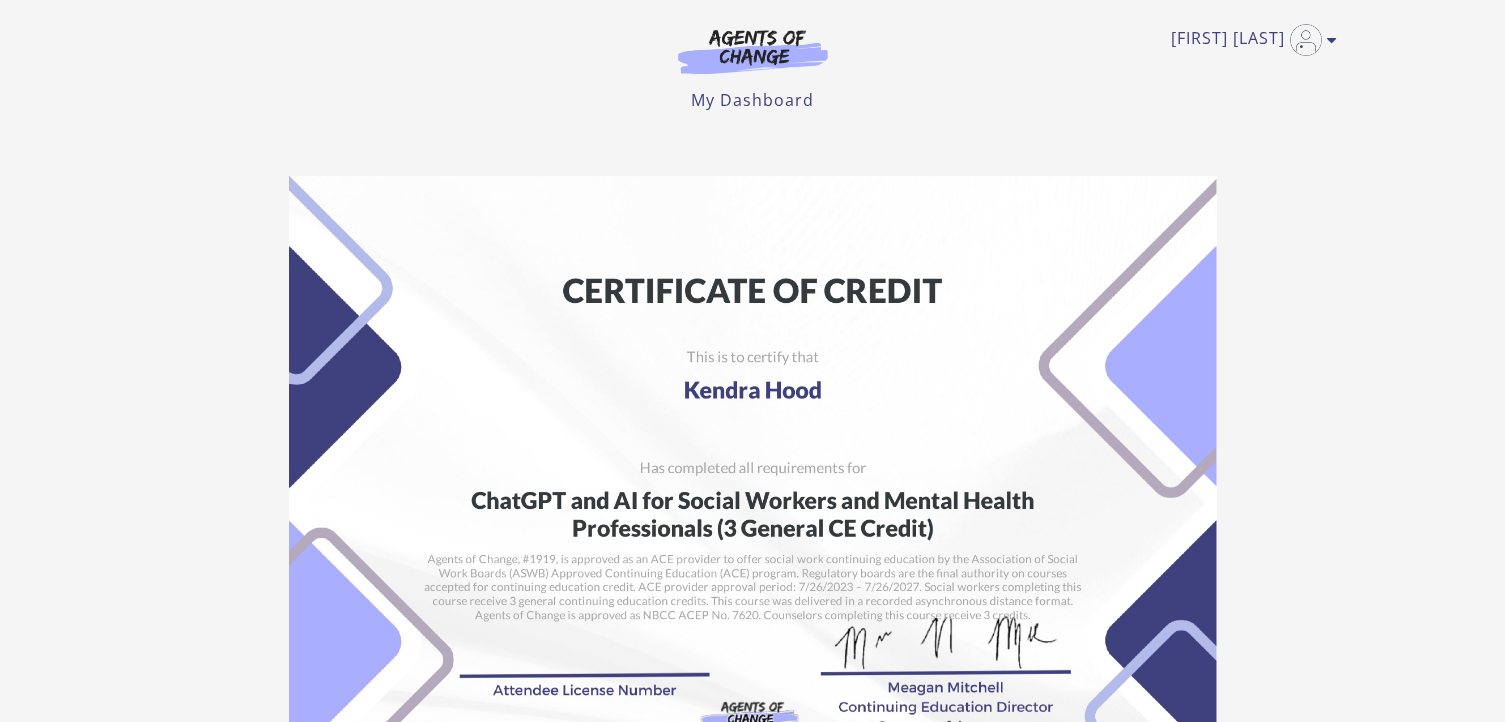 scroll, scrollTop: 0, scrollLeft: 0, axis: both 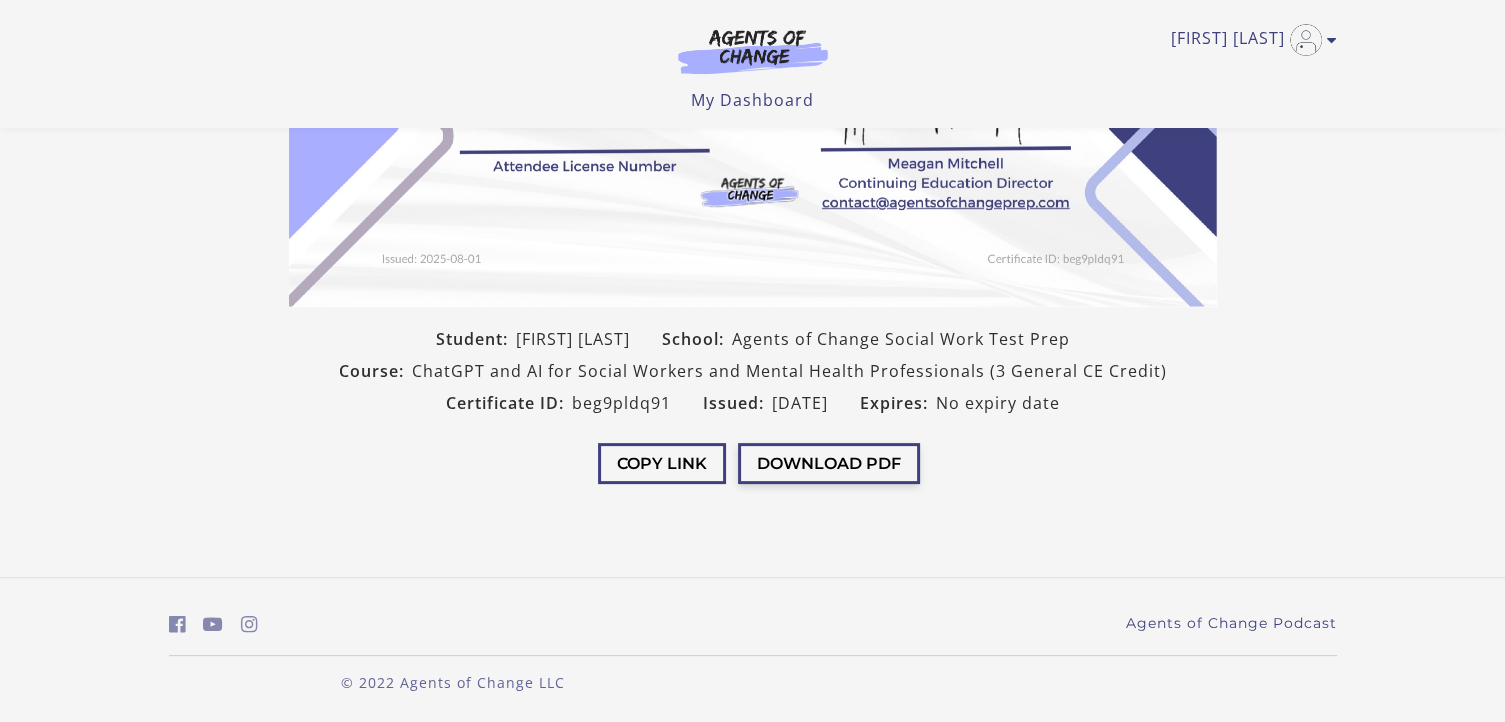 click on "Download PDF" at bounding box center [829, 463] 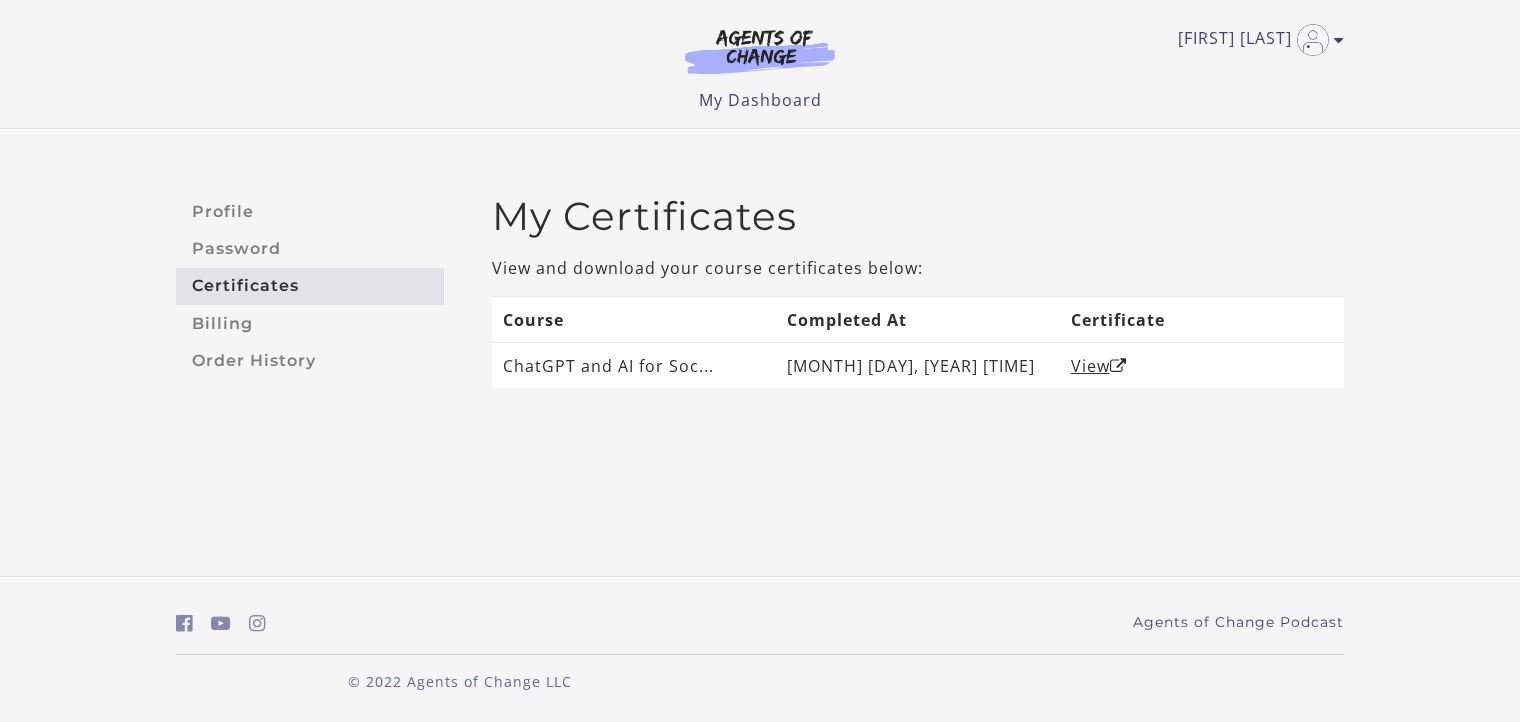 scroll, scrollTop: 0, scrollLeft: 0, axis: both 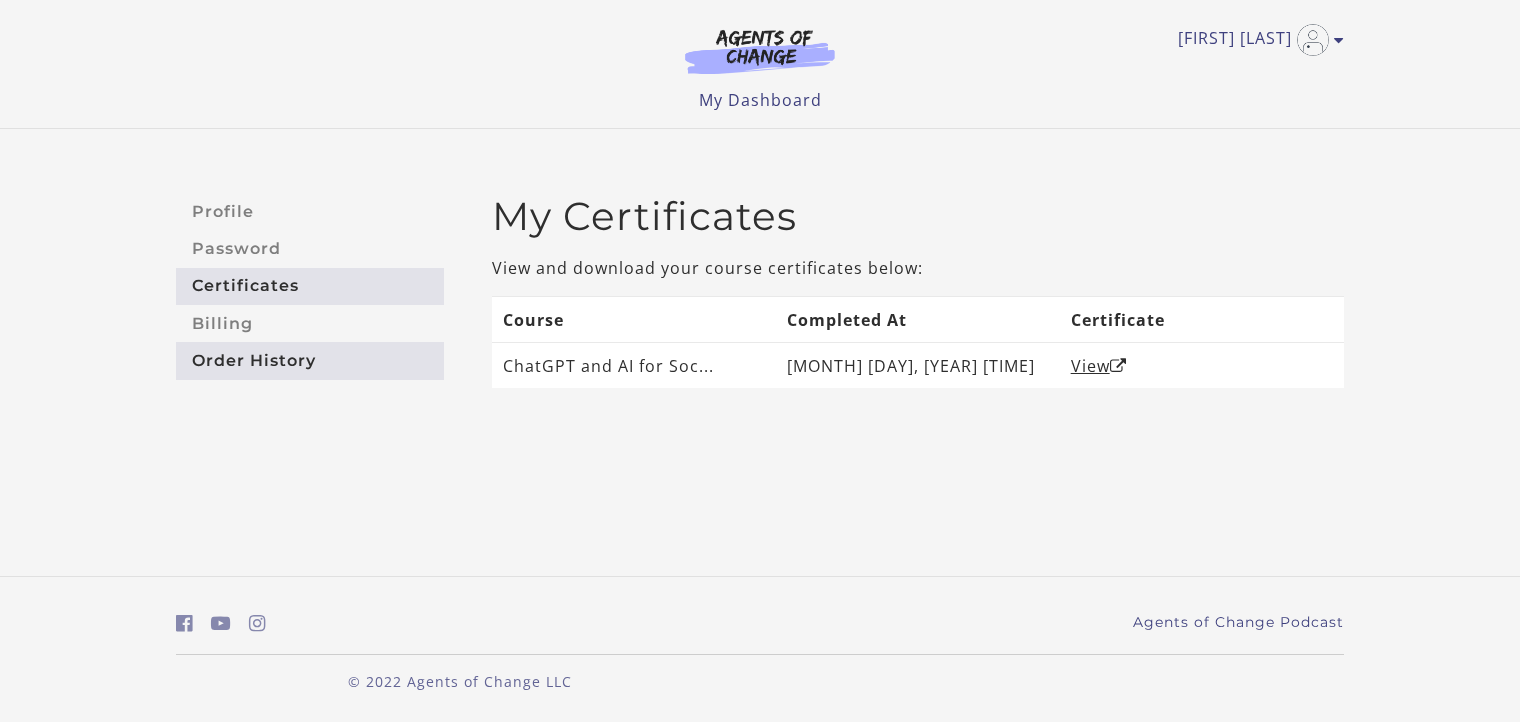 click on "Order History" at bounding box center [310, 360] 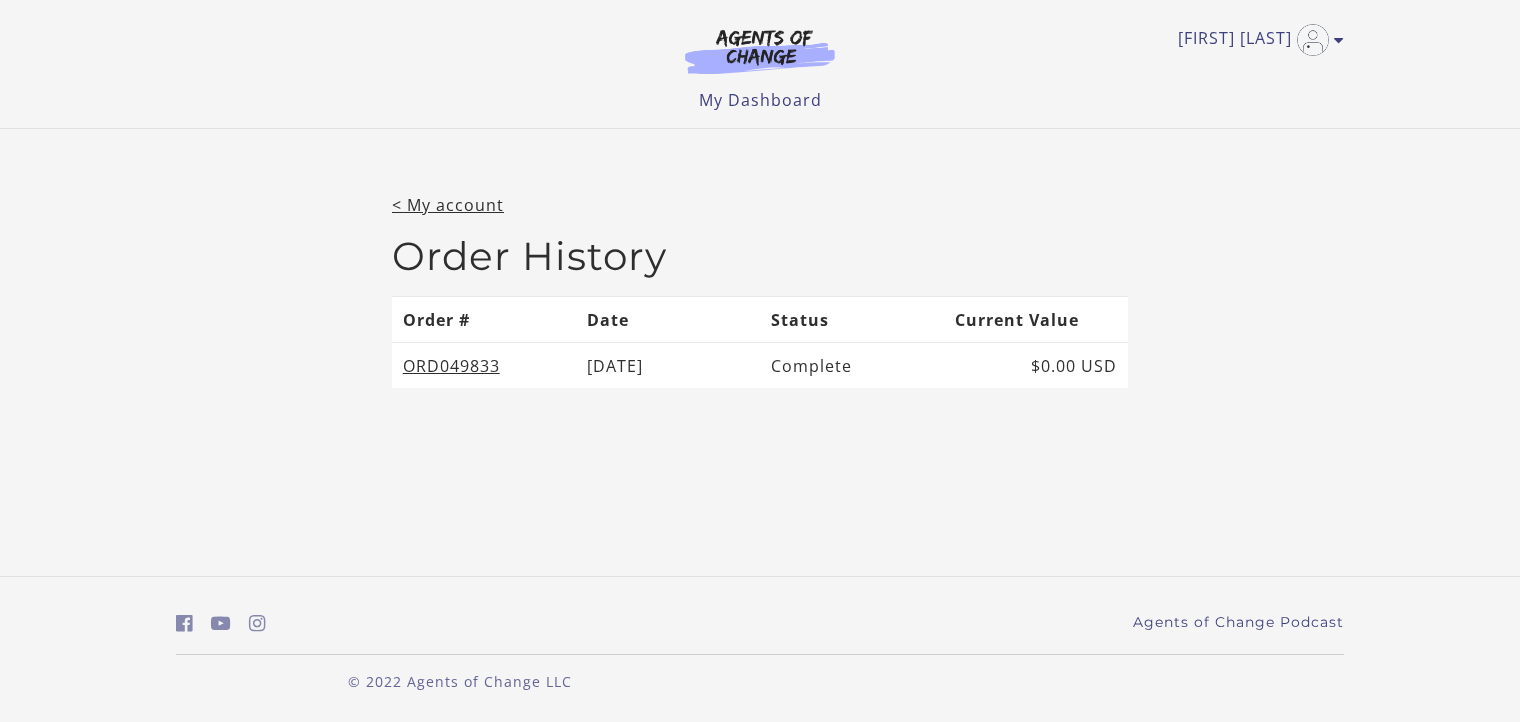 scroll, scrollTop: 0, scrollLeft: 0, axis: both 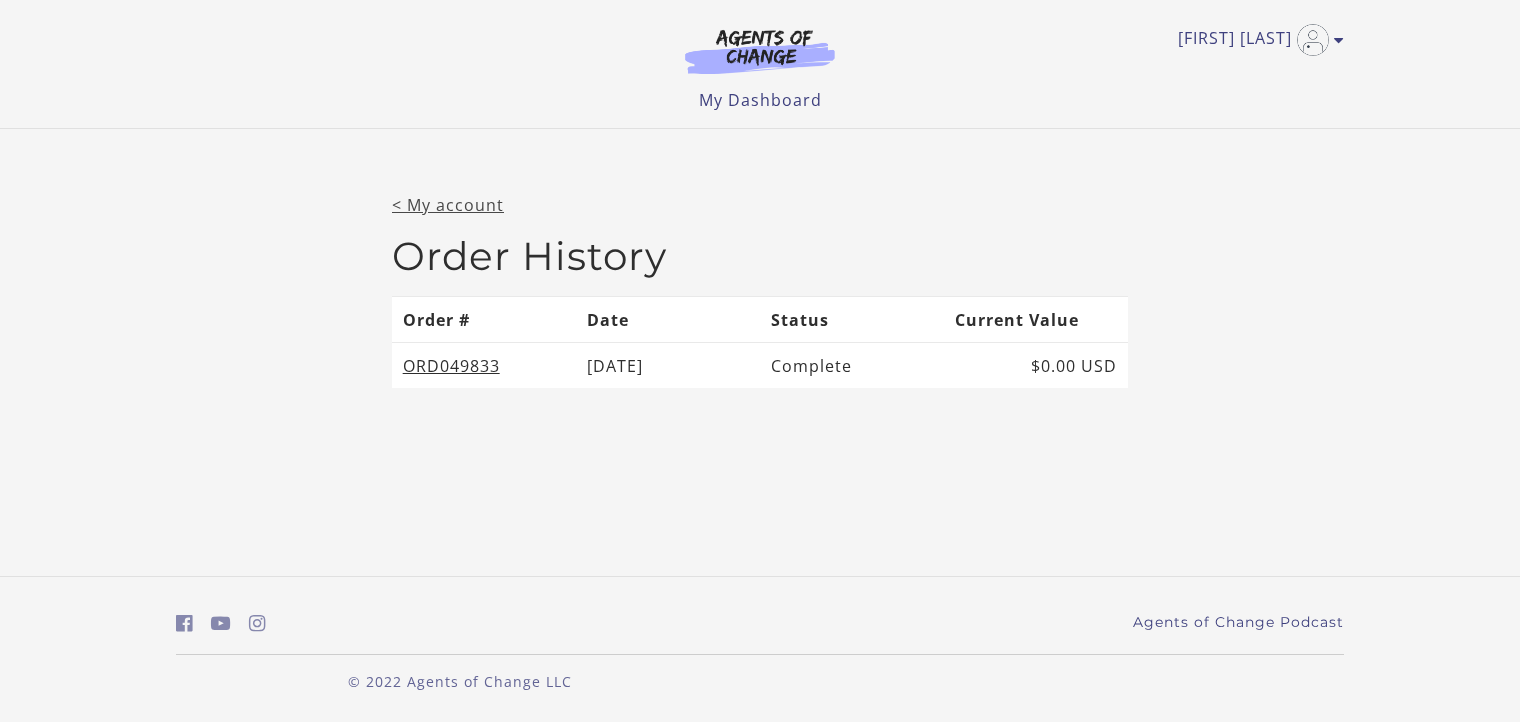 click on "< My account" at bounding box center [448, 205] 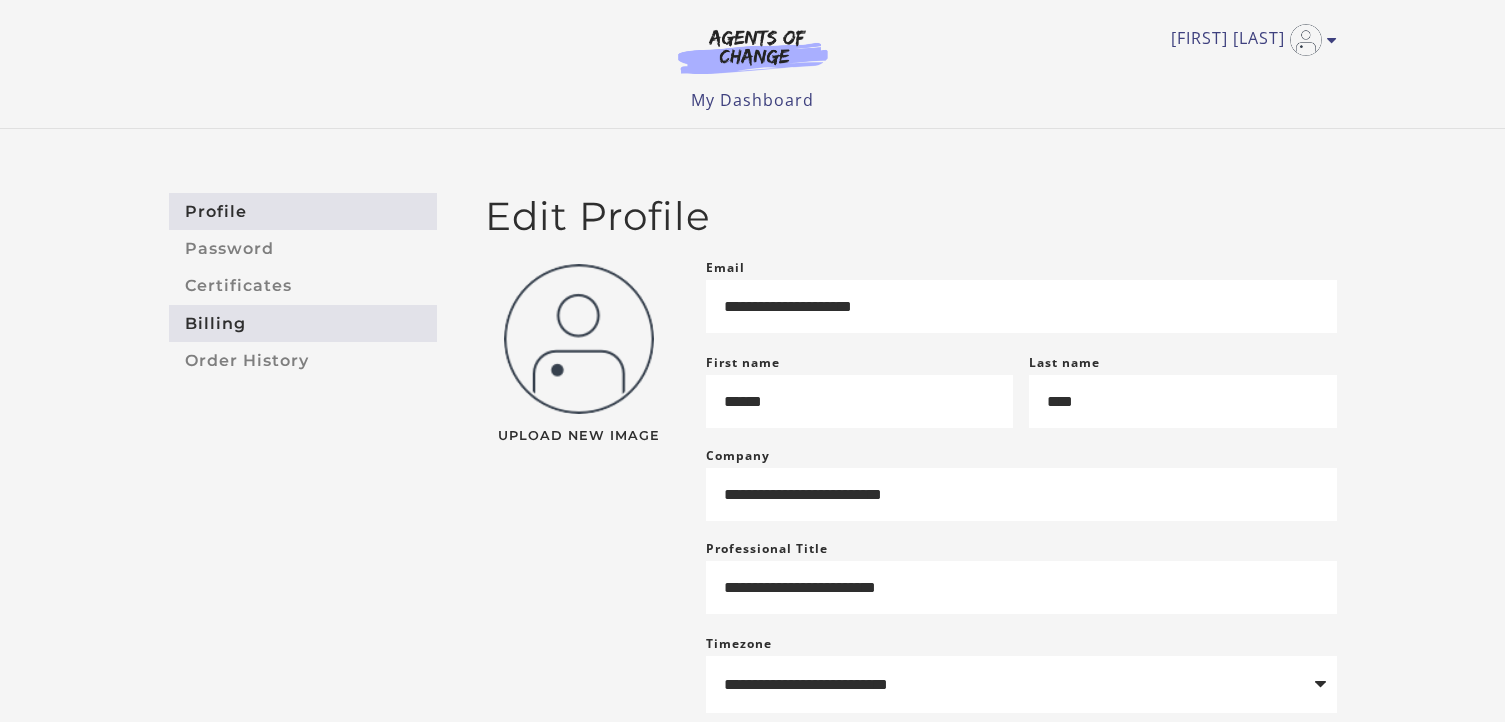 scroll, scrollTop: 0, scrollLeft: 0, axis: both 